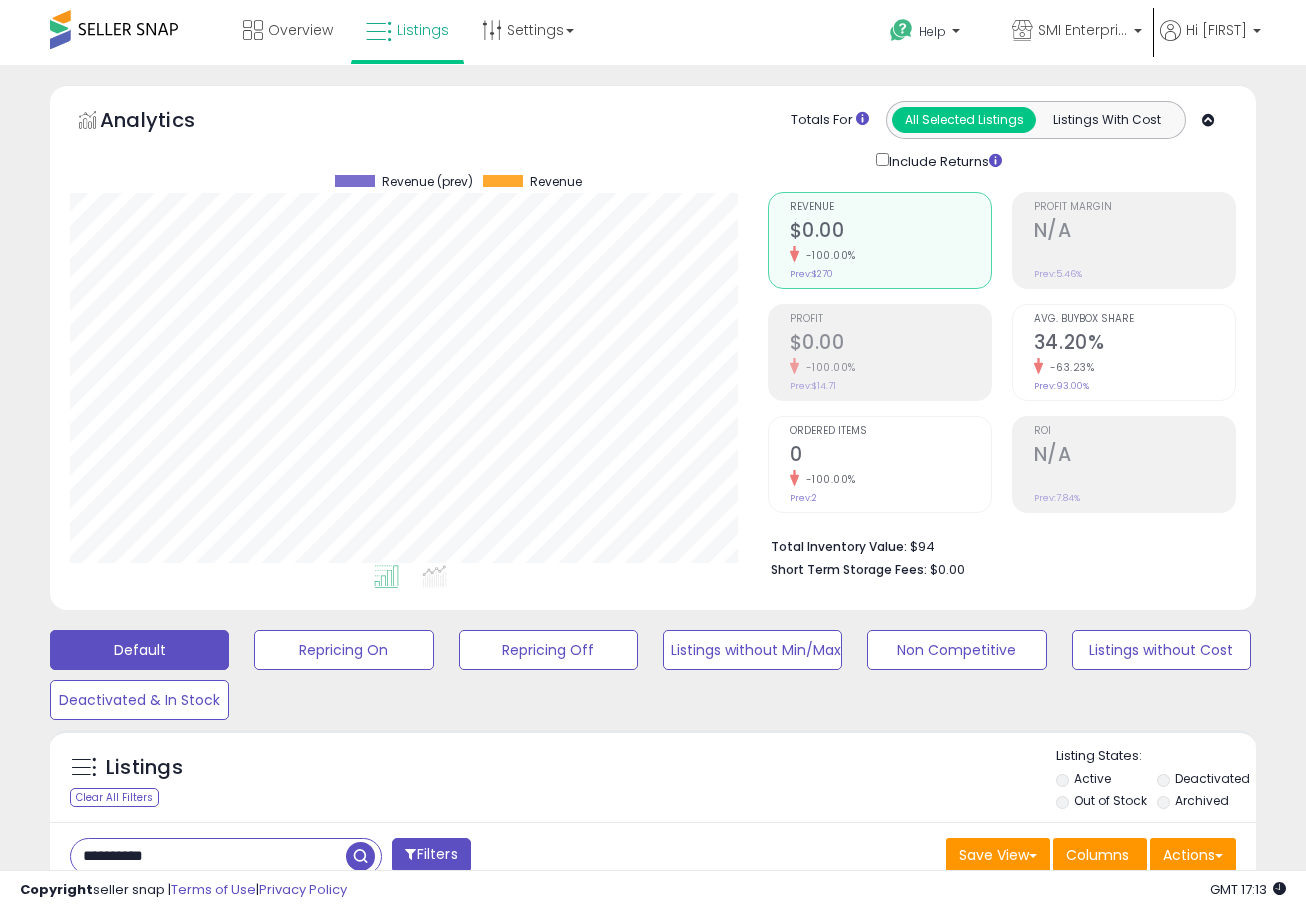 scroll, scrollTop: 450, scrollLeft: 0, axis: vertical 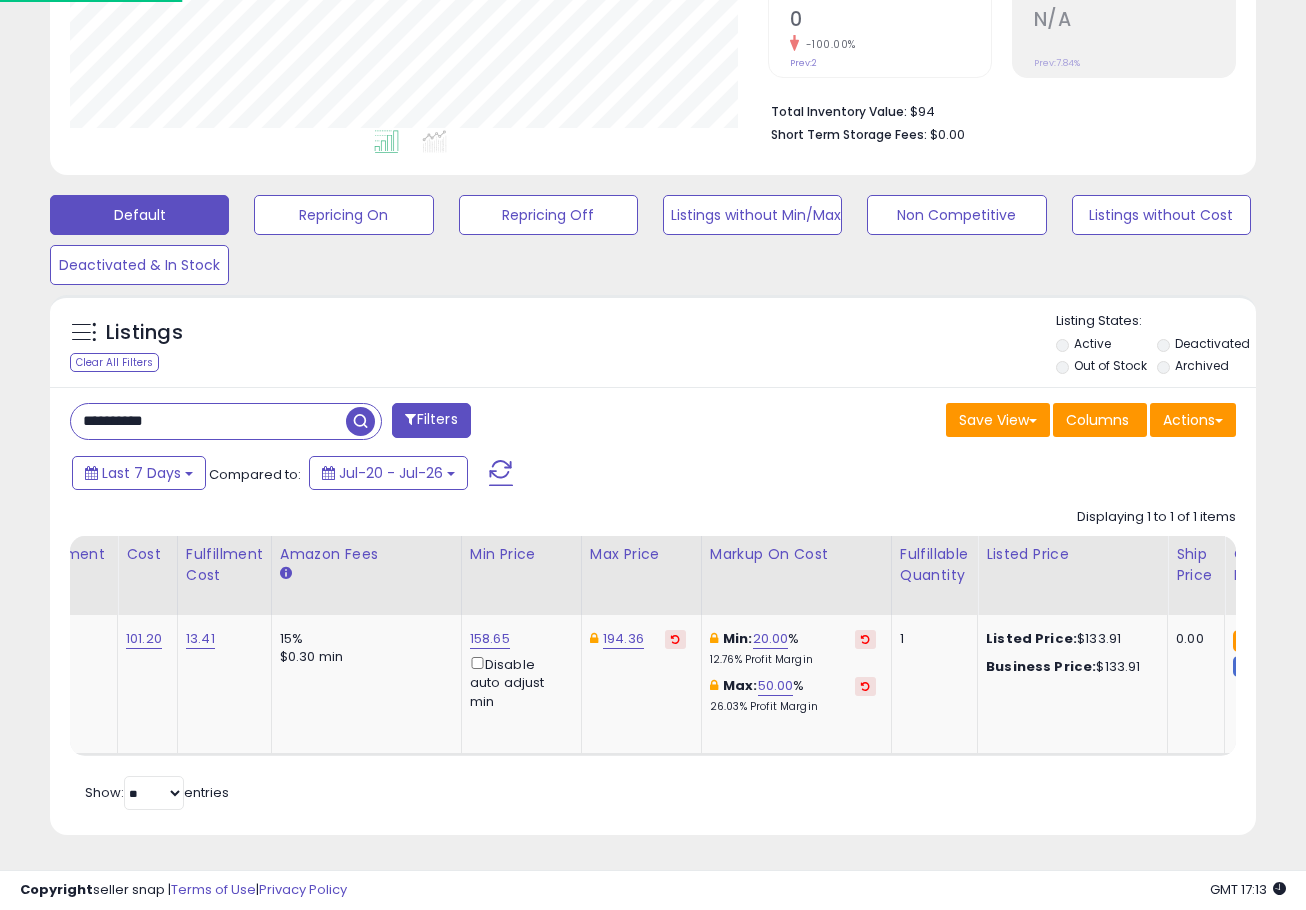 drag, startPoint x: 0, startPoint y: 0, endPoint x: 47, endPoint y: 397, distance: 399.77243 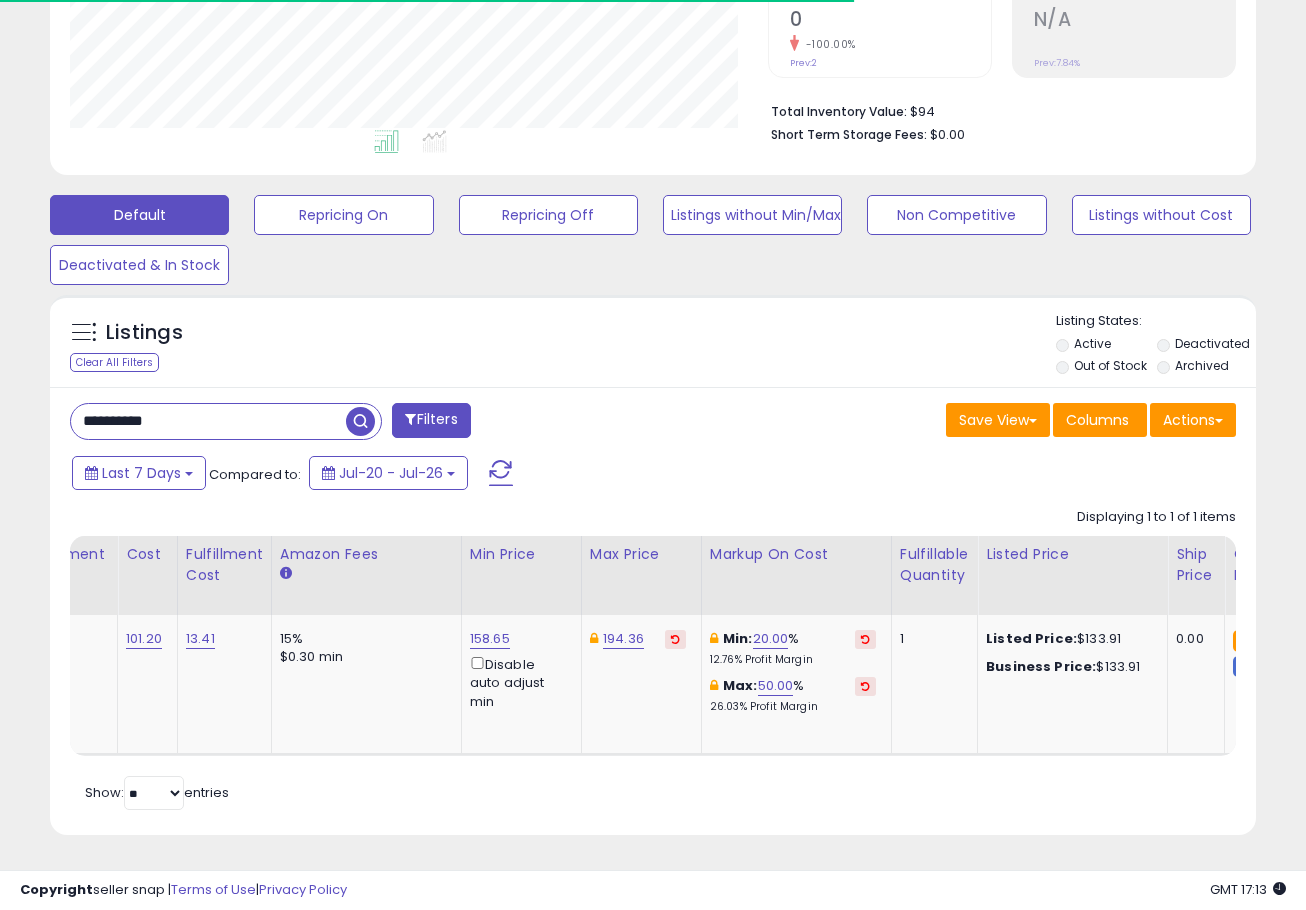 paste 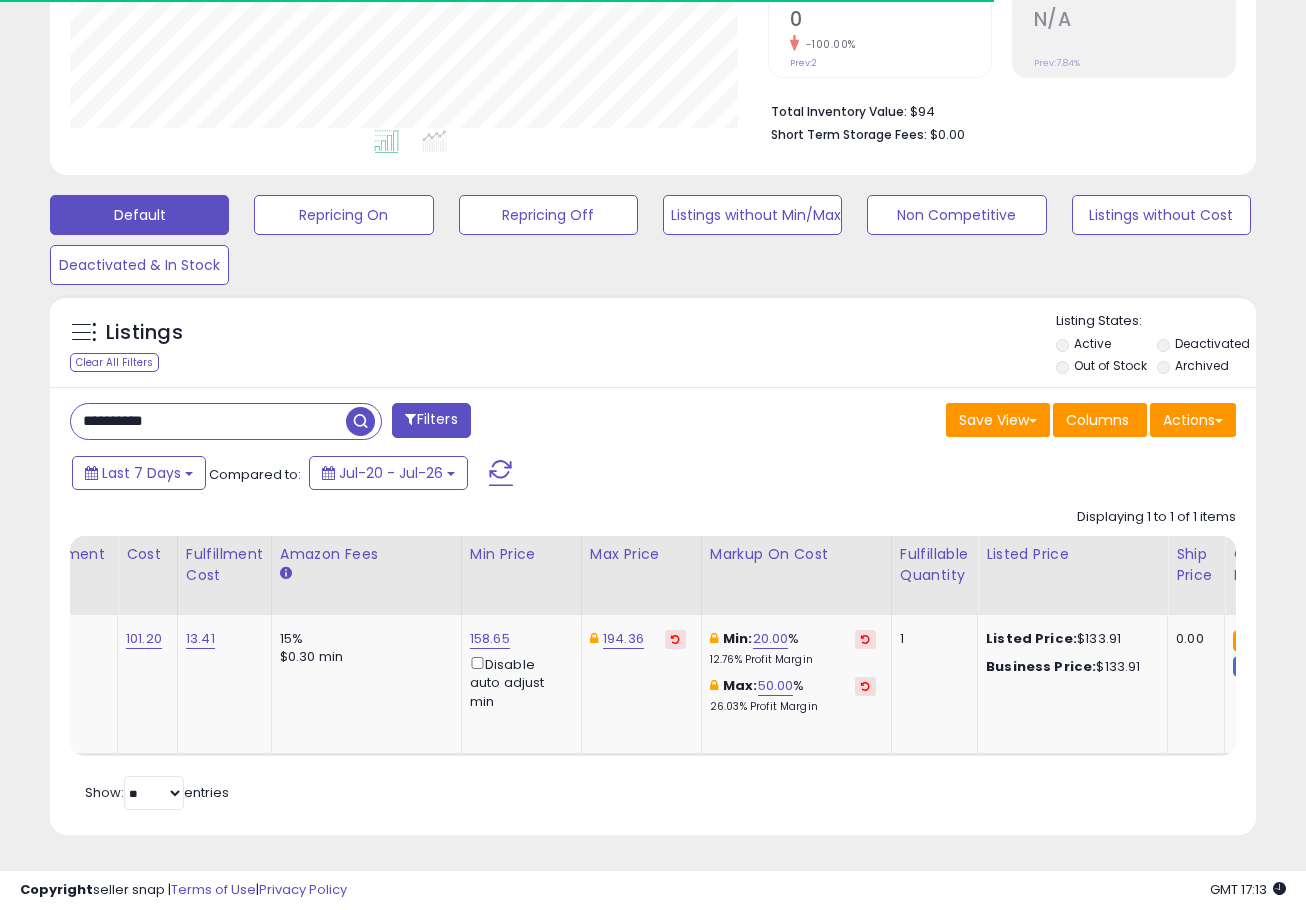 type on "**********" 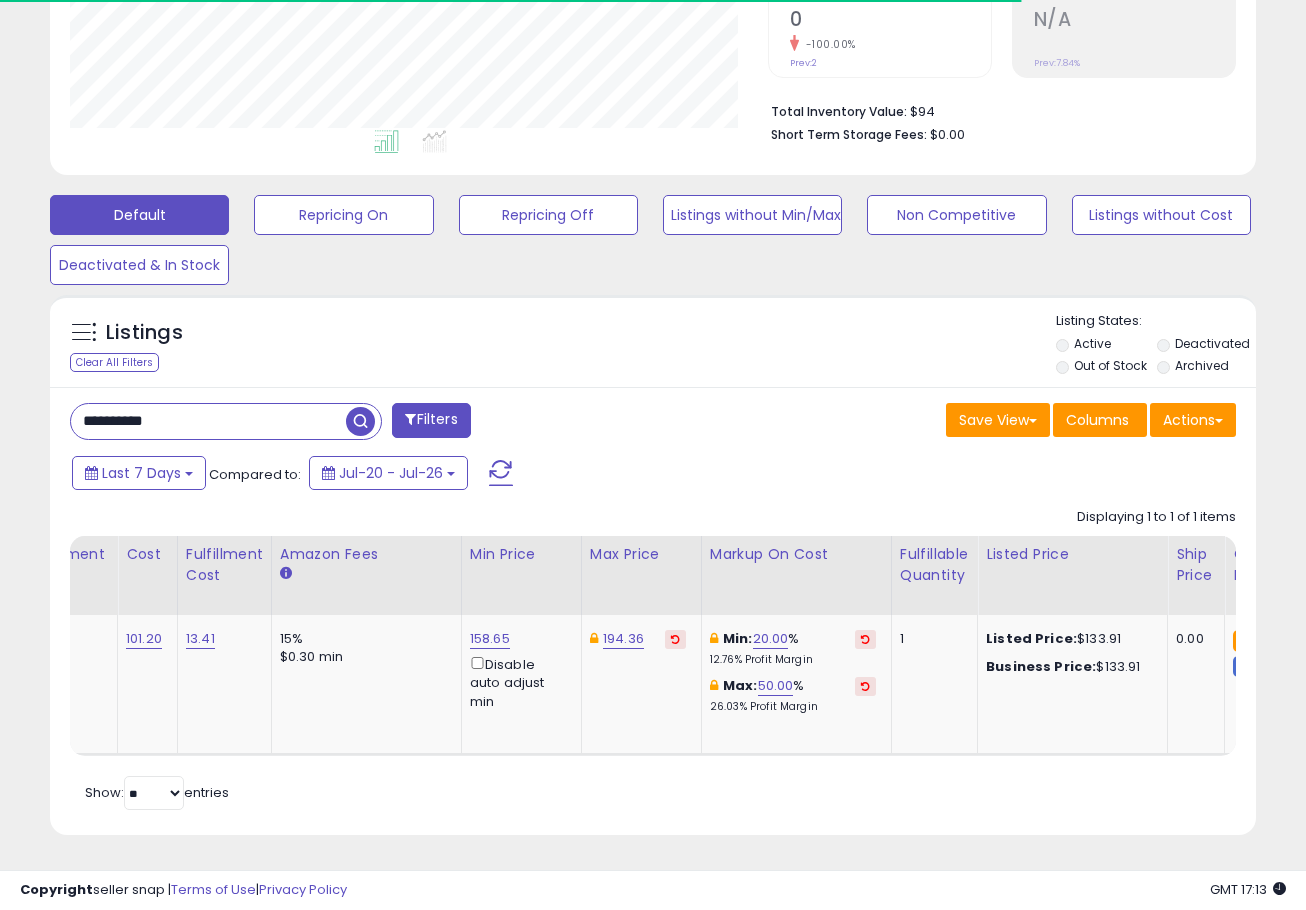 click at bounding box center [360, 421] 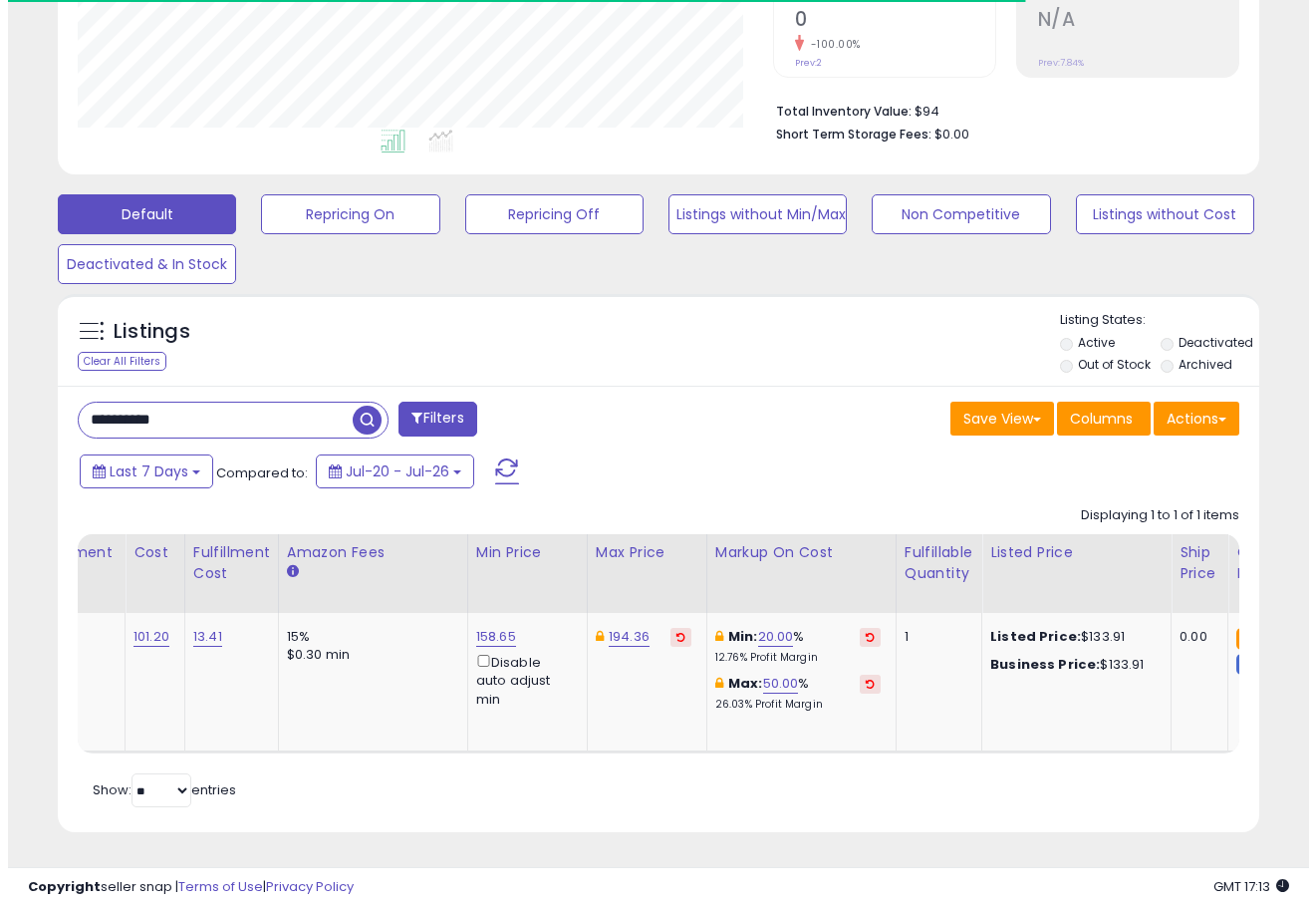 scroll, scrollTop: 309, scrollLeft: 0, axis: vertical 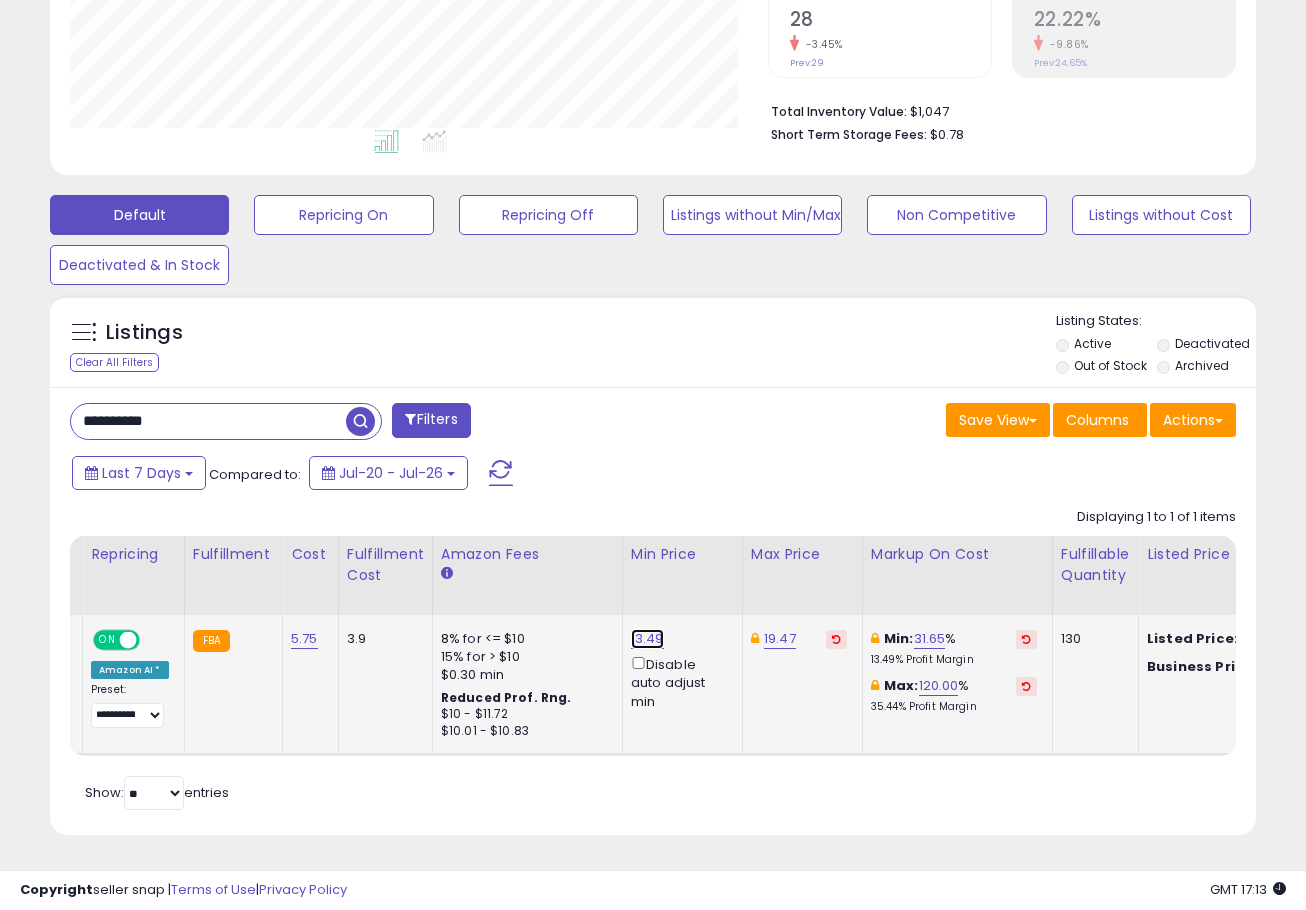 click on "13.49" at bounding box center (647, 639) 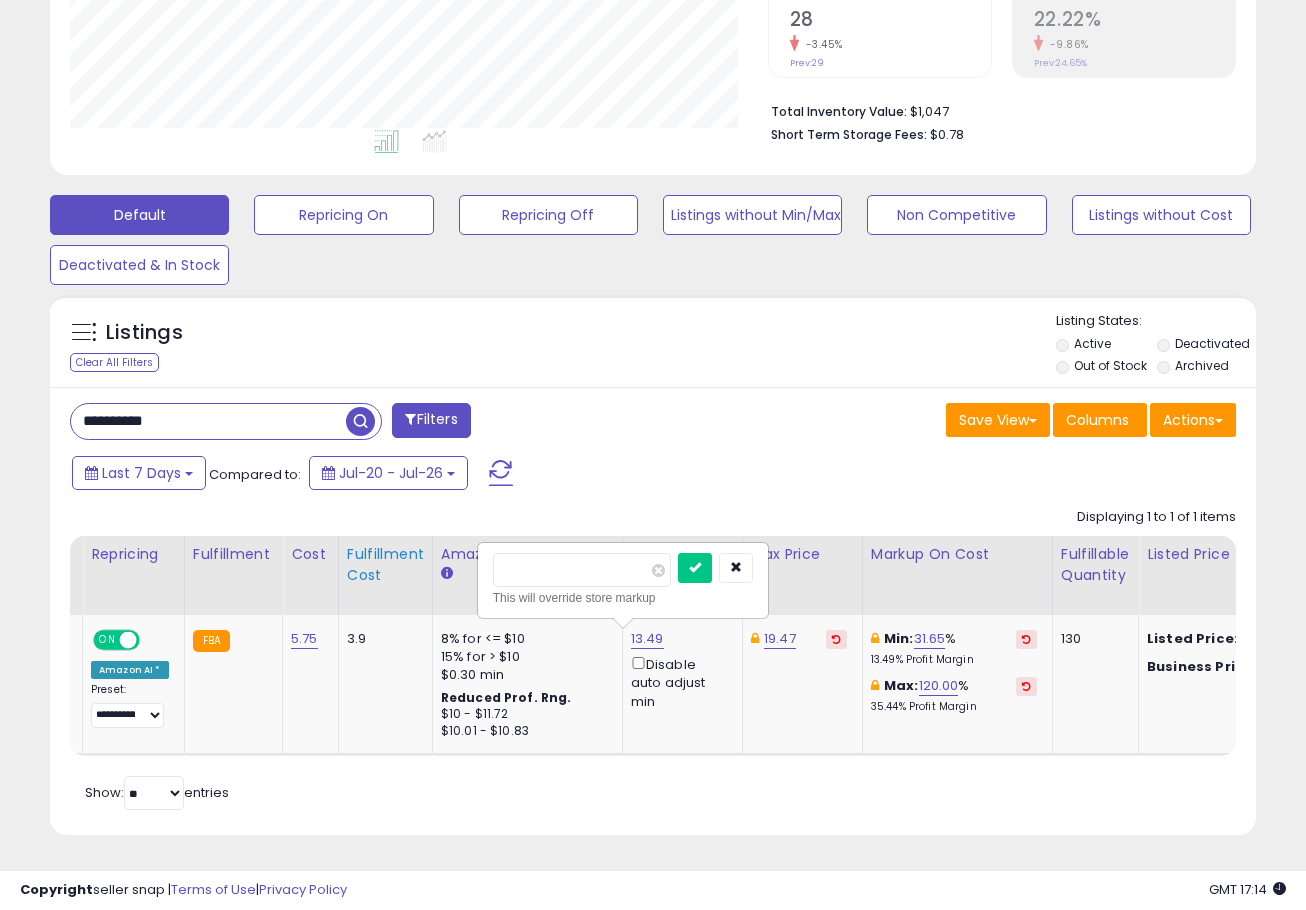 drag, startPoint x: 591, startPoint y: 561, endPoint x: 398, endPoint y: 558, distance: 193.02332 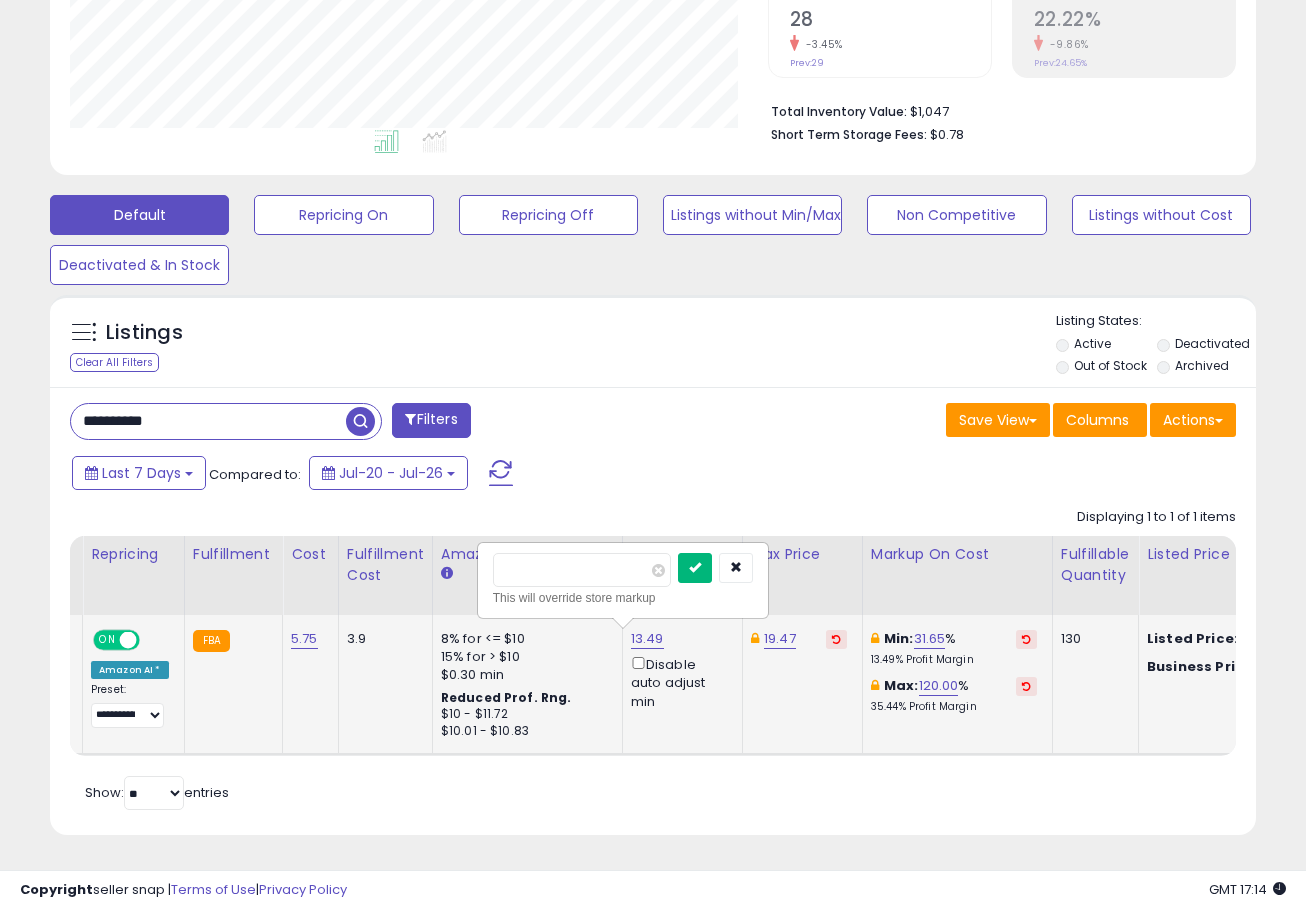 type on "*****" 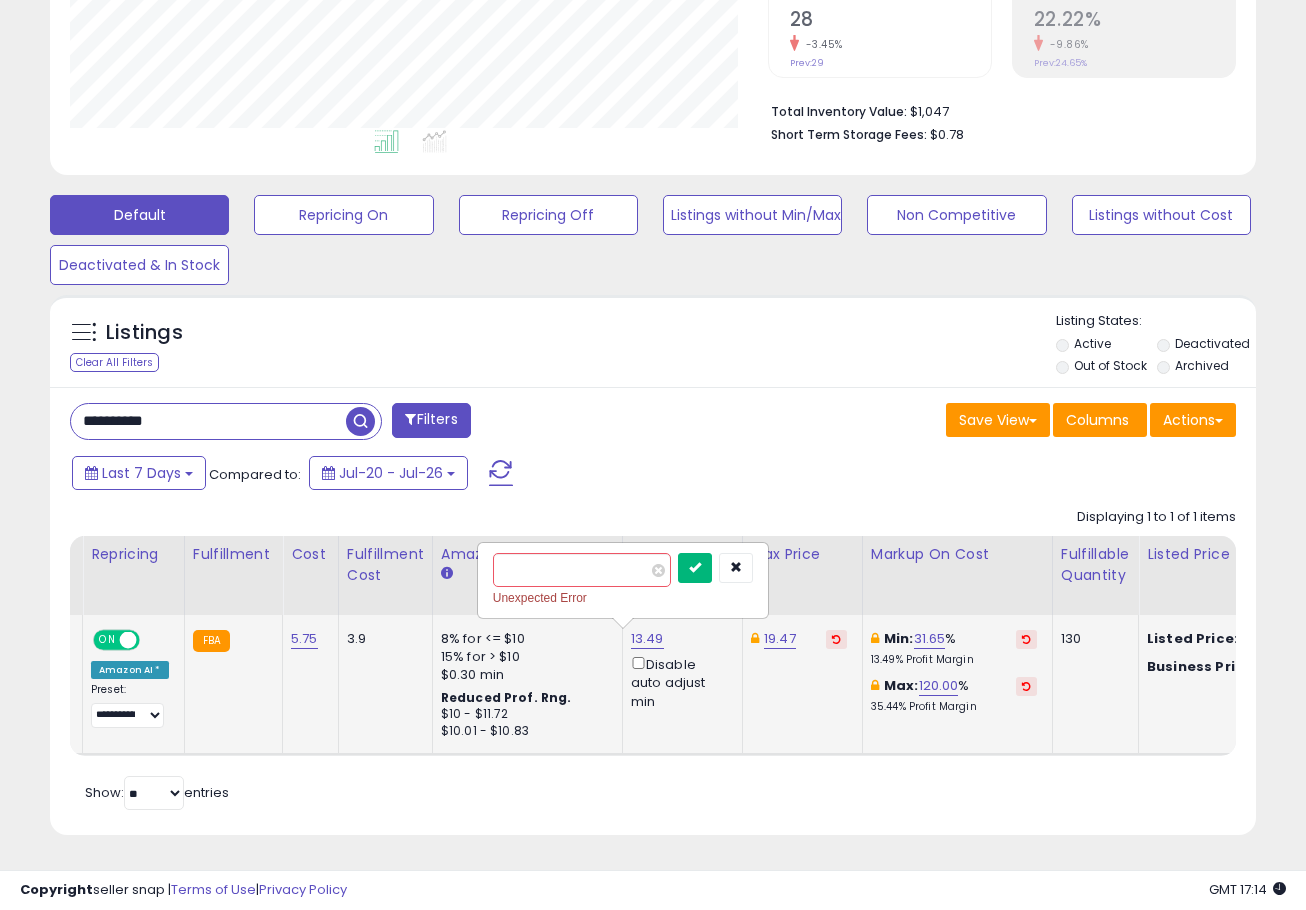 click at bounding box center (695, 567) 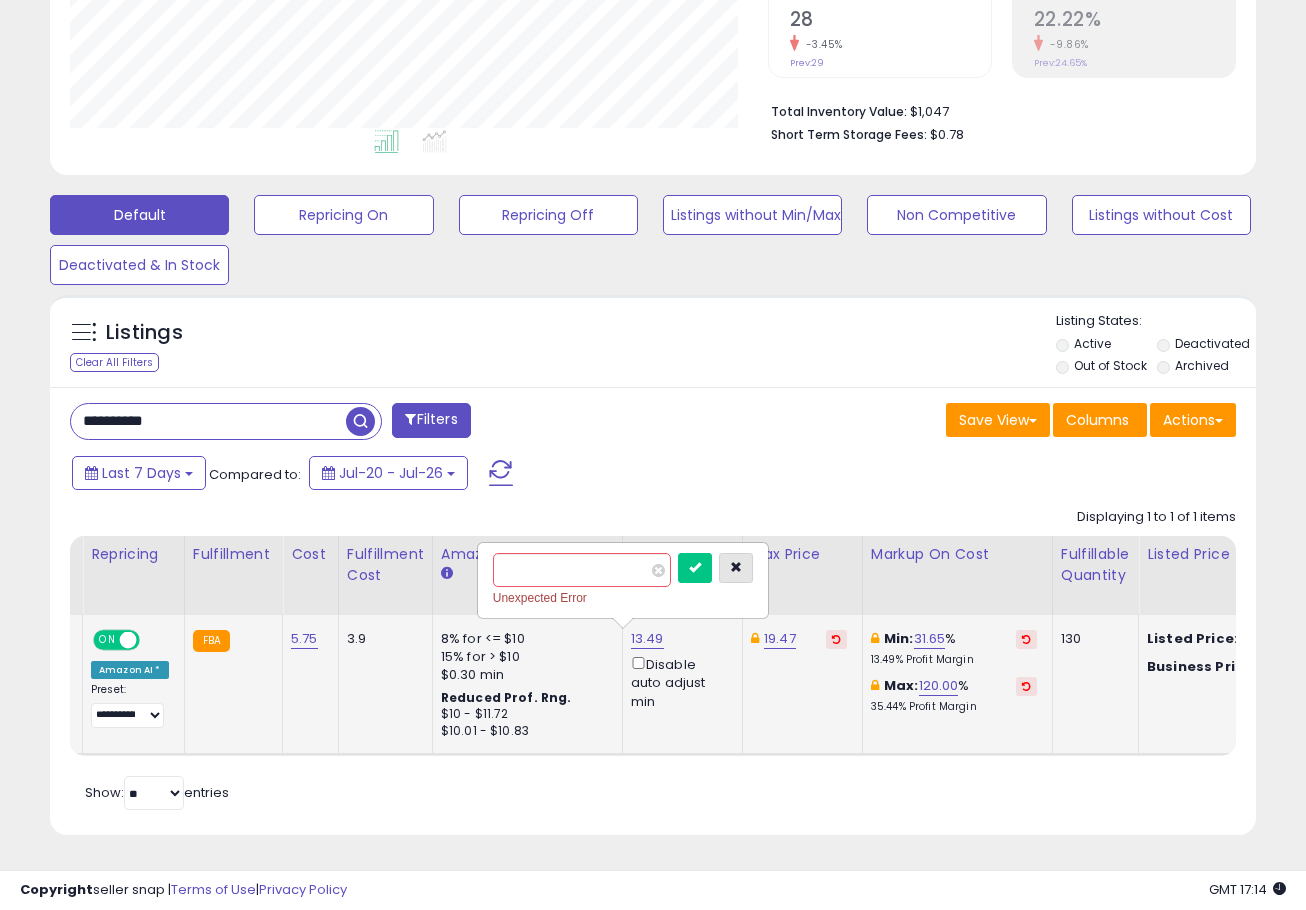 click at bounding box center [736, 568] 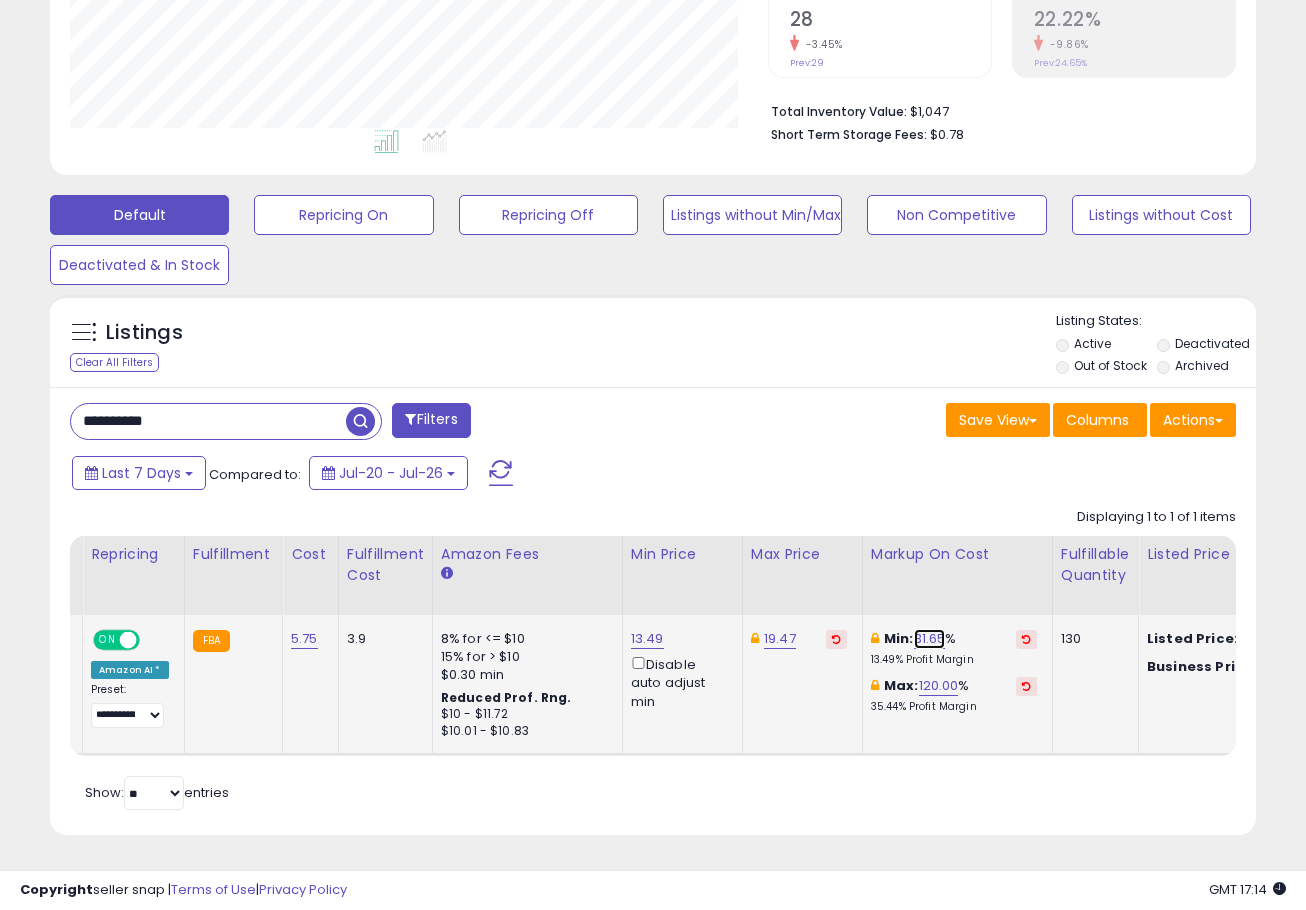 click on "31.65" at bounding box center (930, 639) 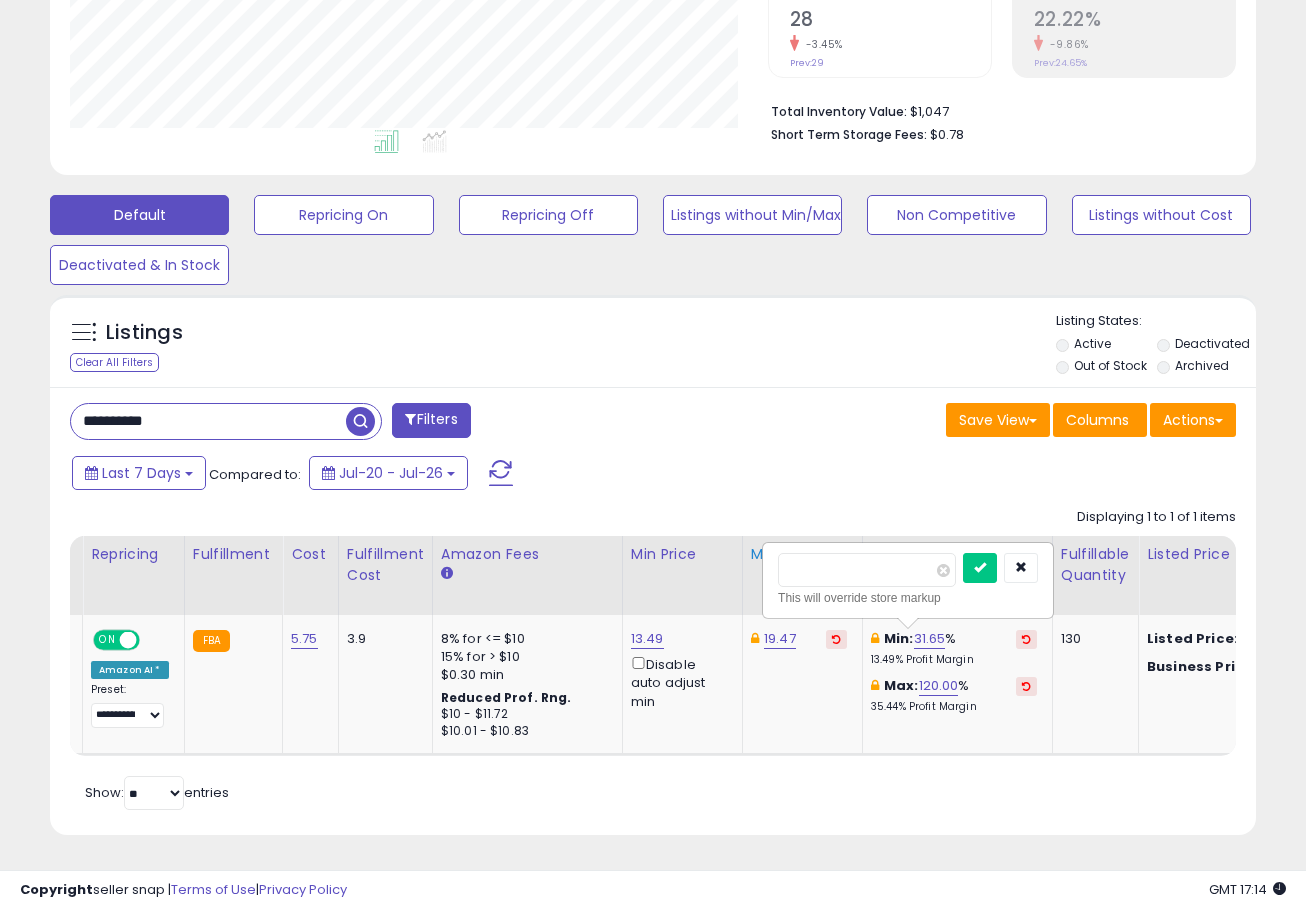 drag, startPoint x: 839, startPoint y: 538, endPoint x: 753, endPoint y: 546, distance: 86.37129 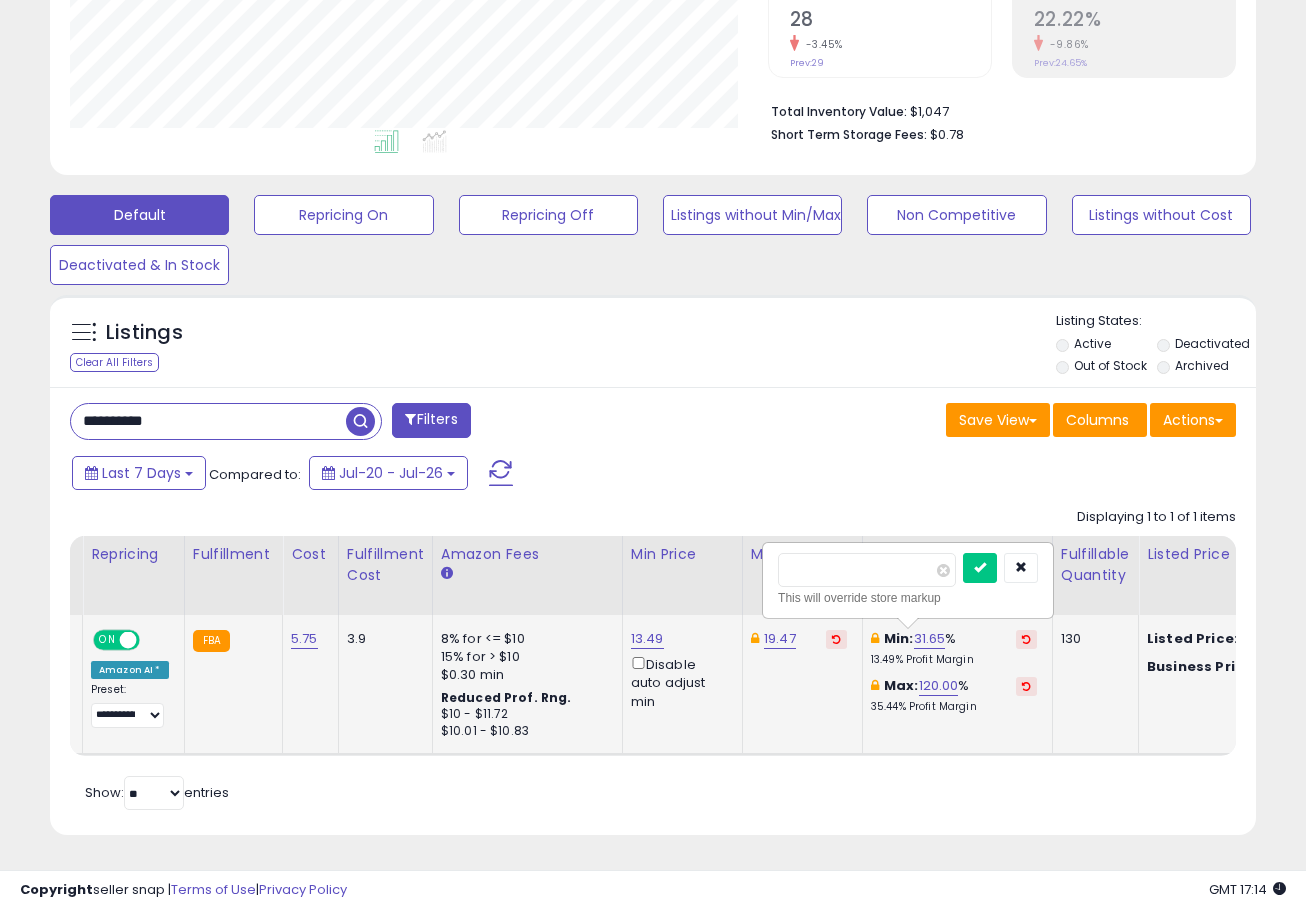 type on "**" 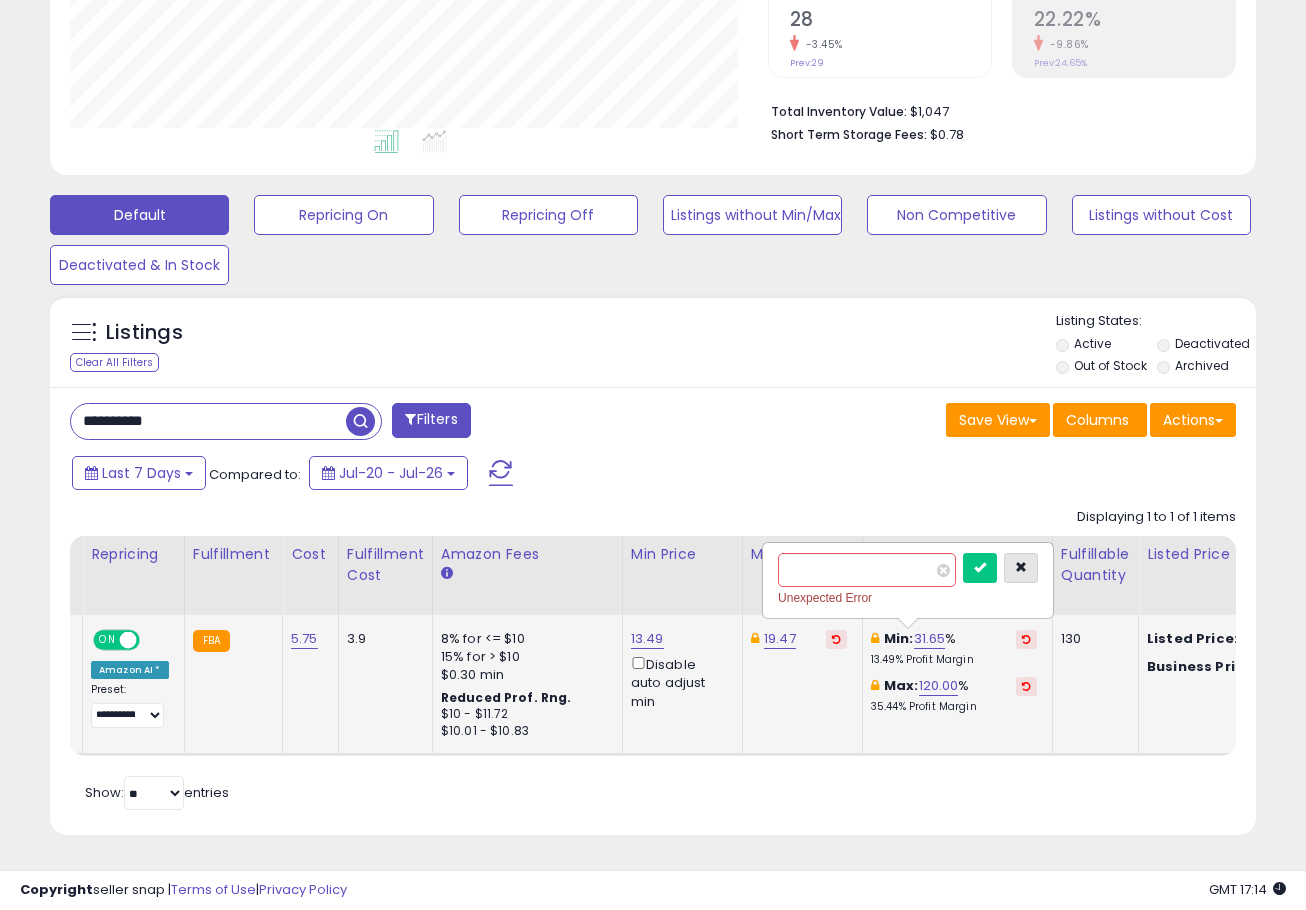 click at bounding box center (1021, 568) 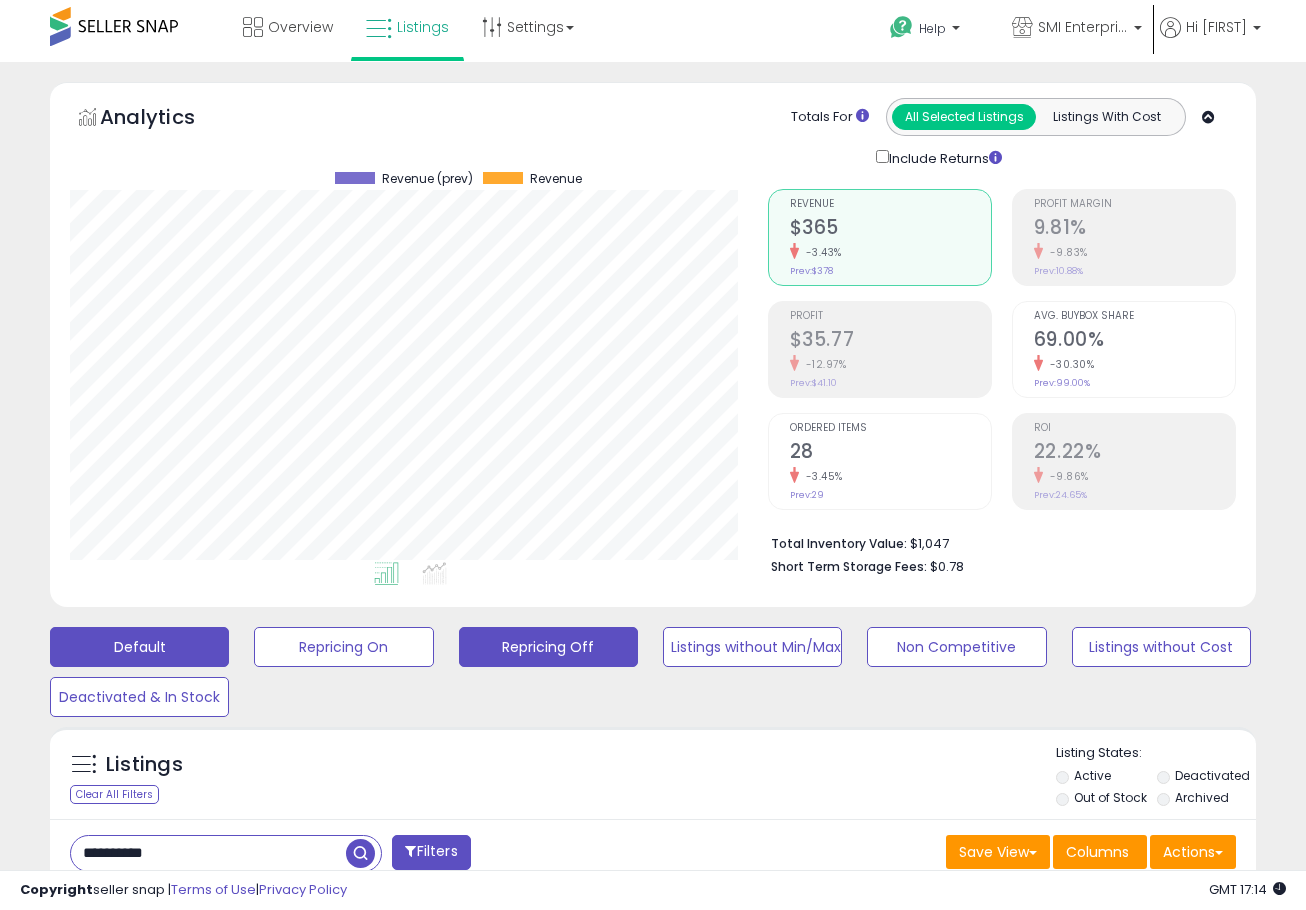 scroll, scrollTop: 0, scrollLeft: 0, axis: both 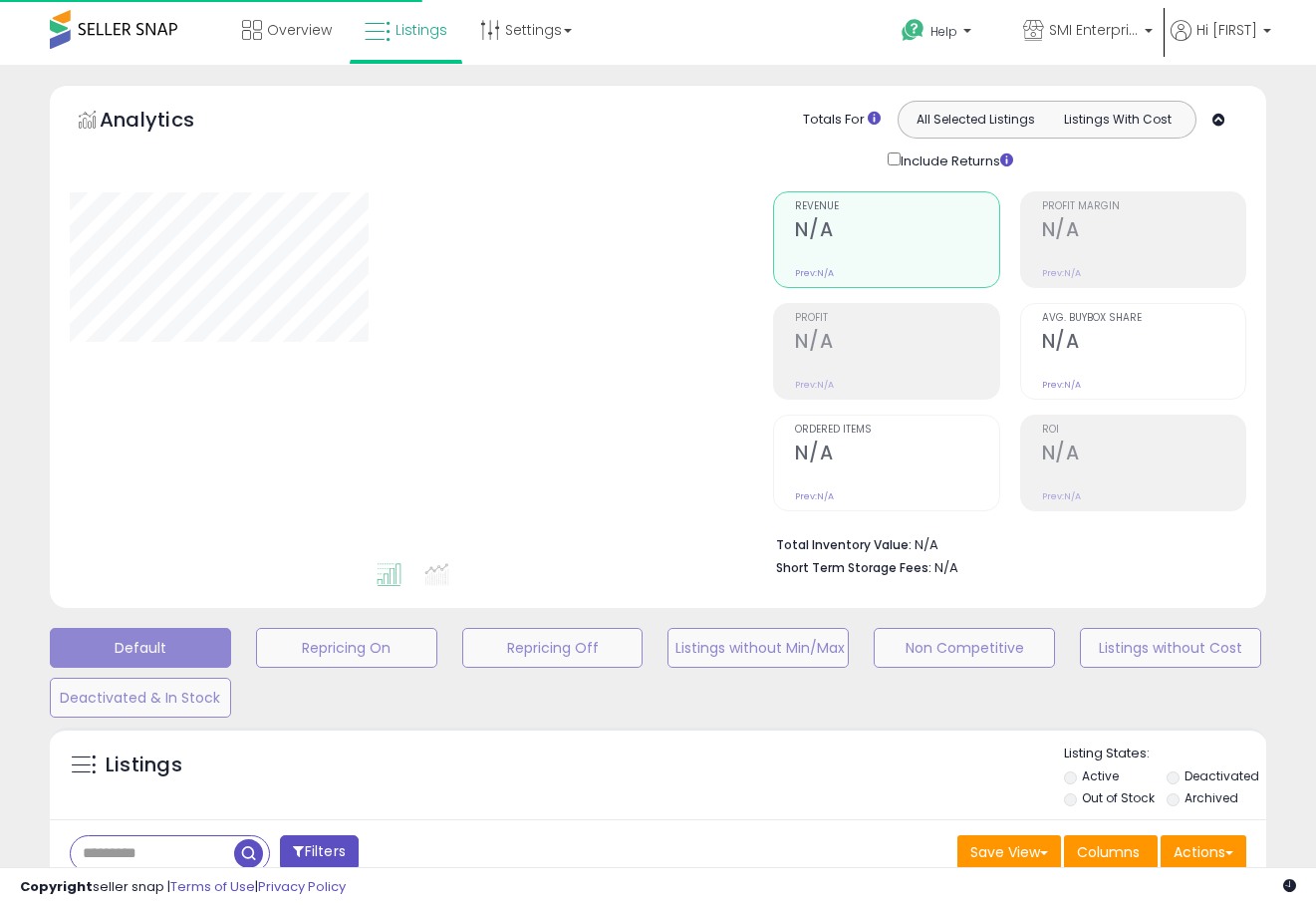 type on "**********" 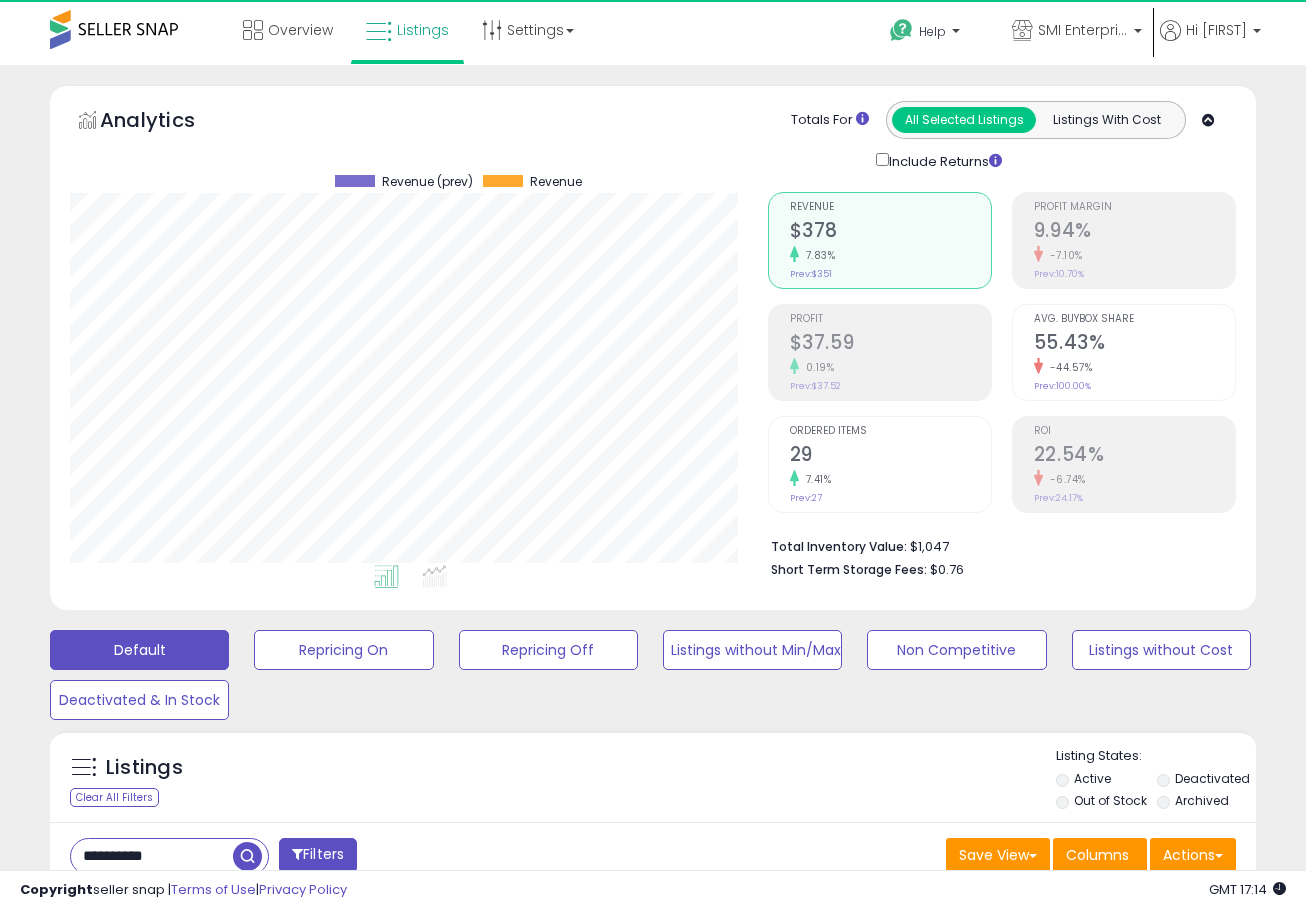 scroll, scrollTop: 999590, scrollLeft: 999302, axis: both 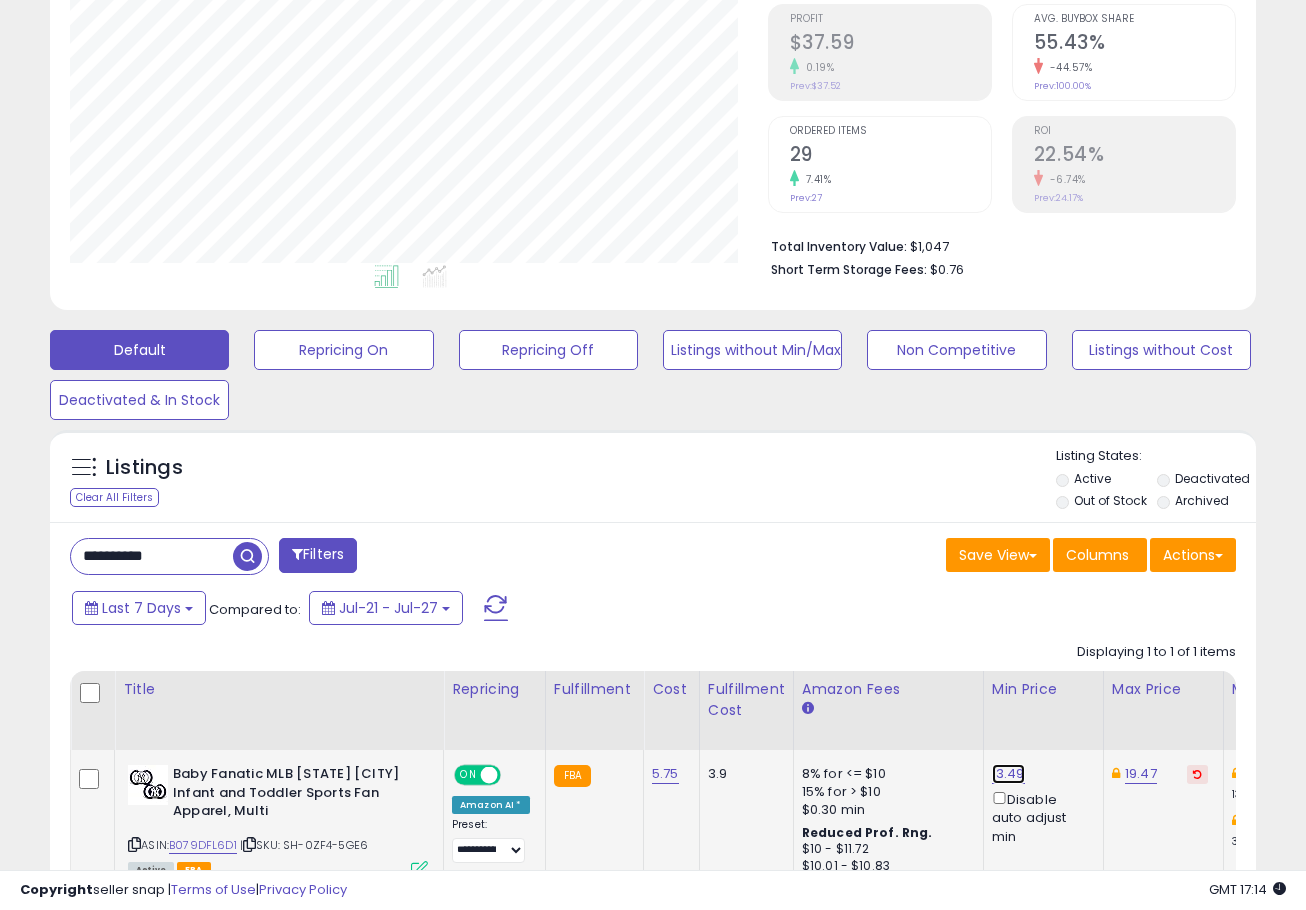 click on "13.49" at bounding box center [1008, 774] 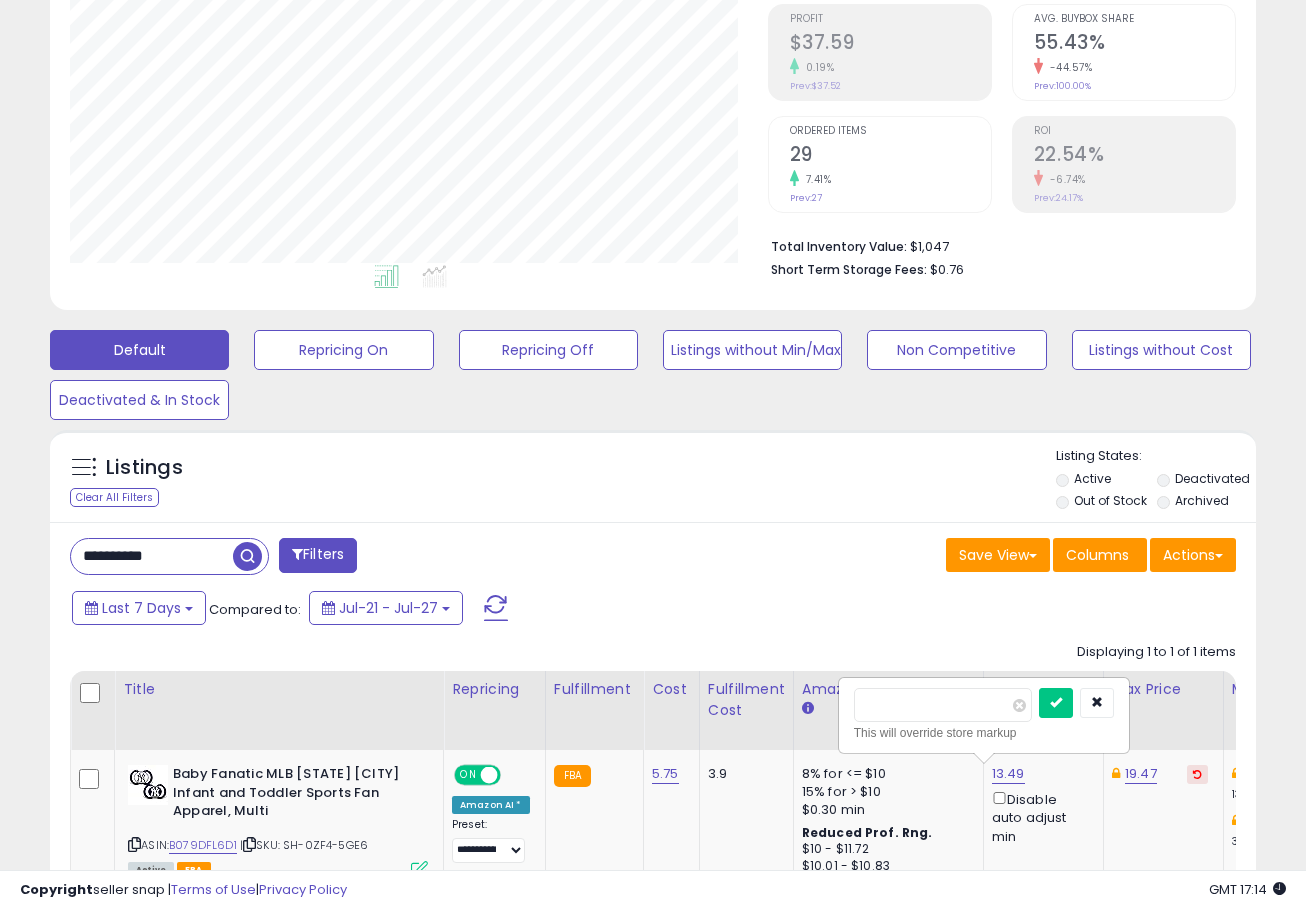 drag, startPoint x: 949, startPoint y: 715, endPoint x: 789, endPoint y: 717, distance: 160.0125 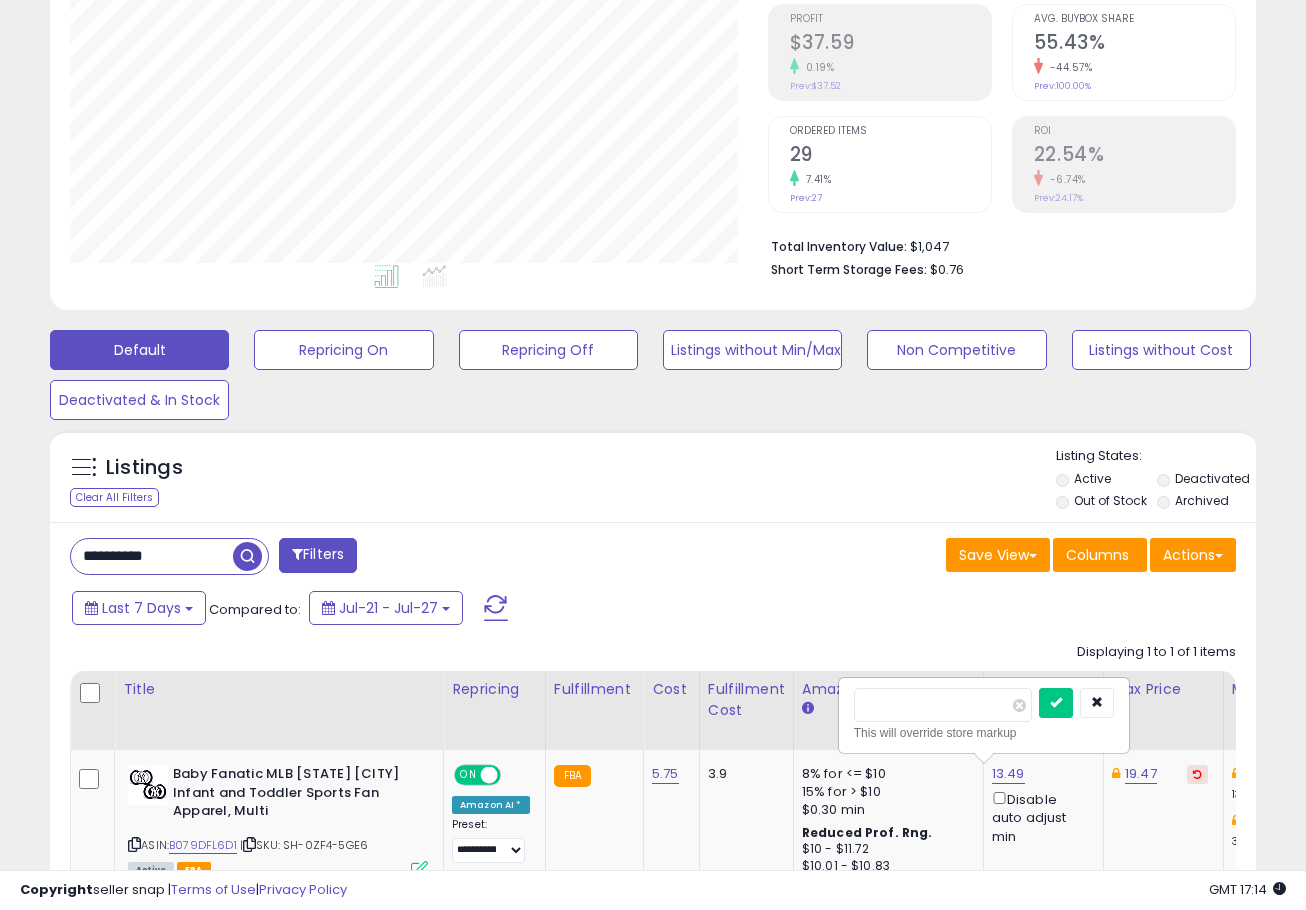 type on "*****" 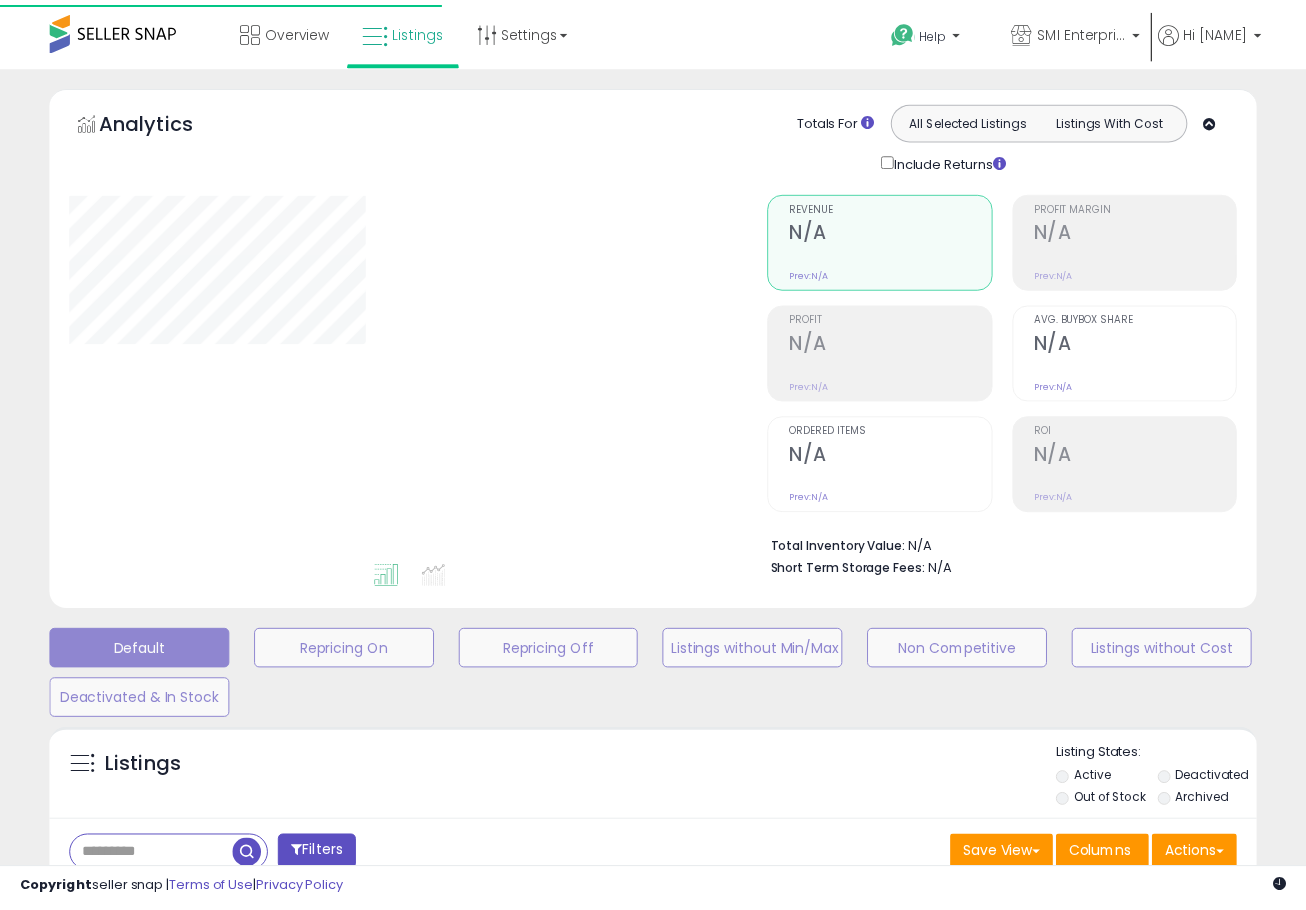 scroll, scrollTop: 300, scrollLeft: 0, axis: vertical 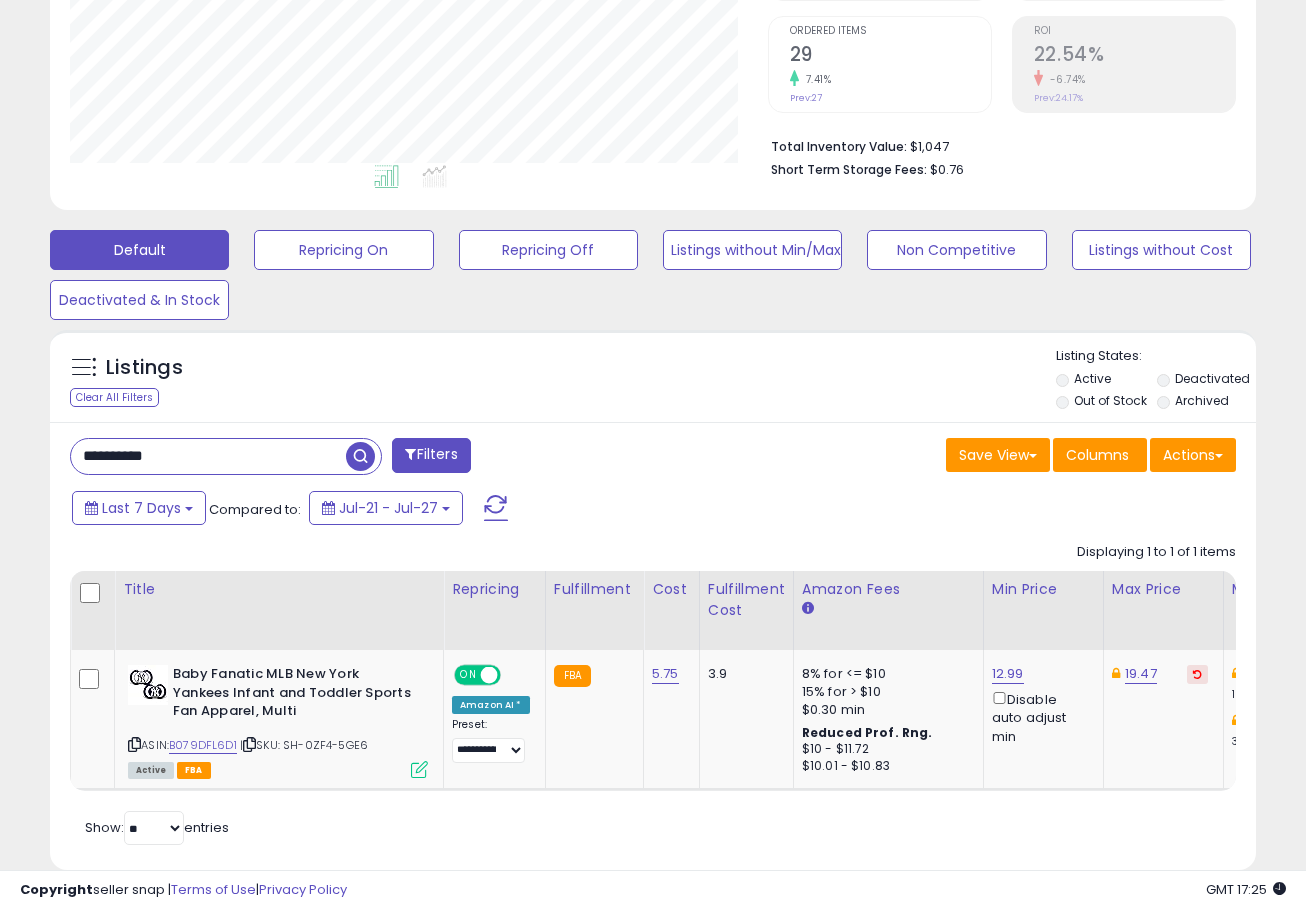 drag, startPoint x: 189, startPoint y: 461, endPoint x: 15, endPoint y: 459, distance: 174.01149 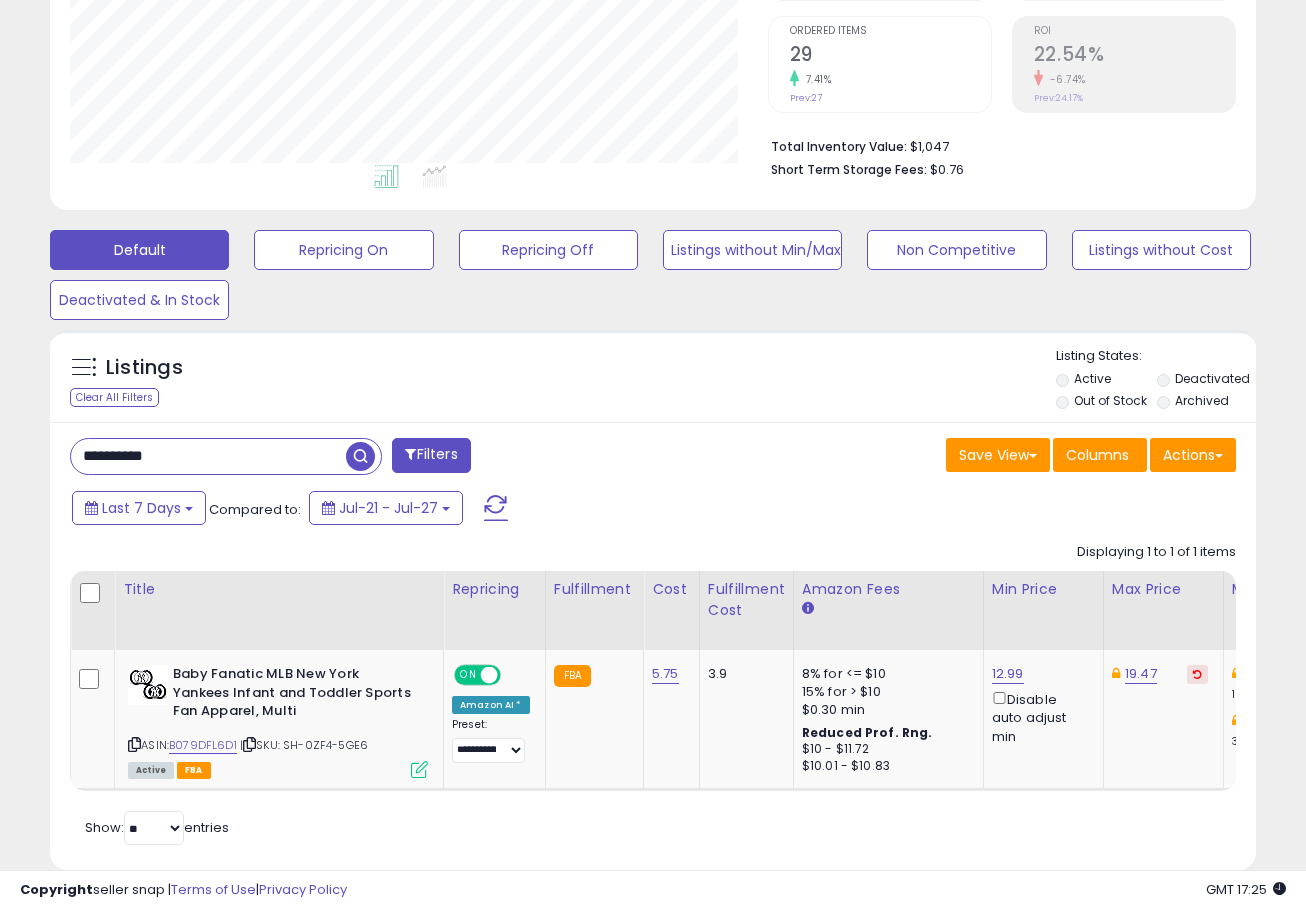 paste 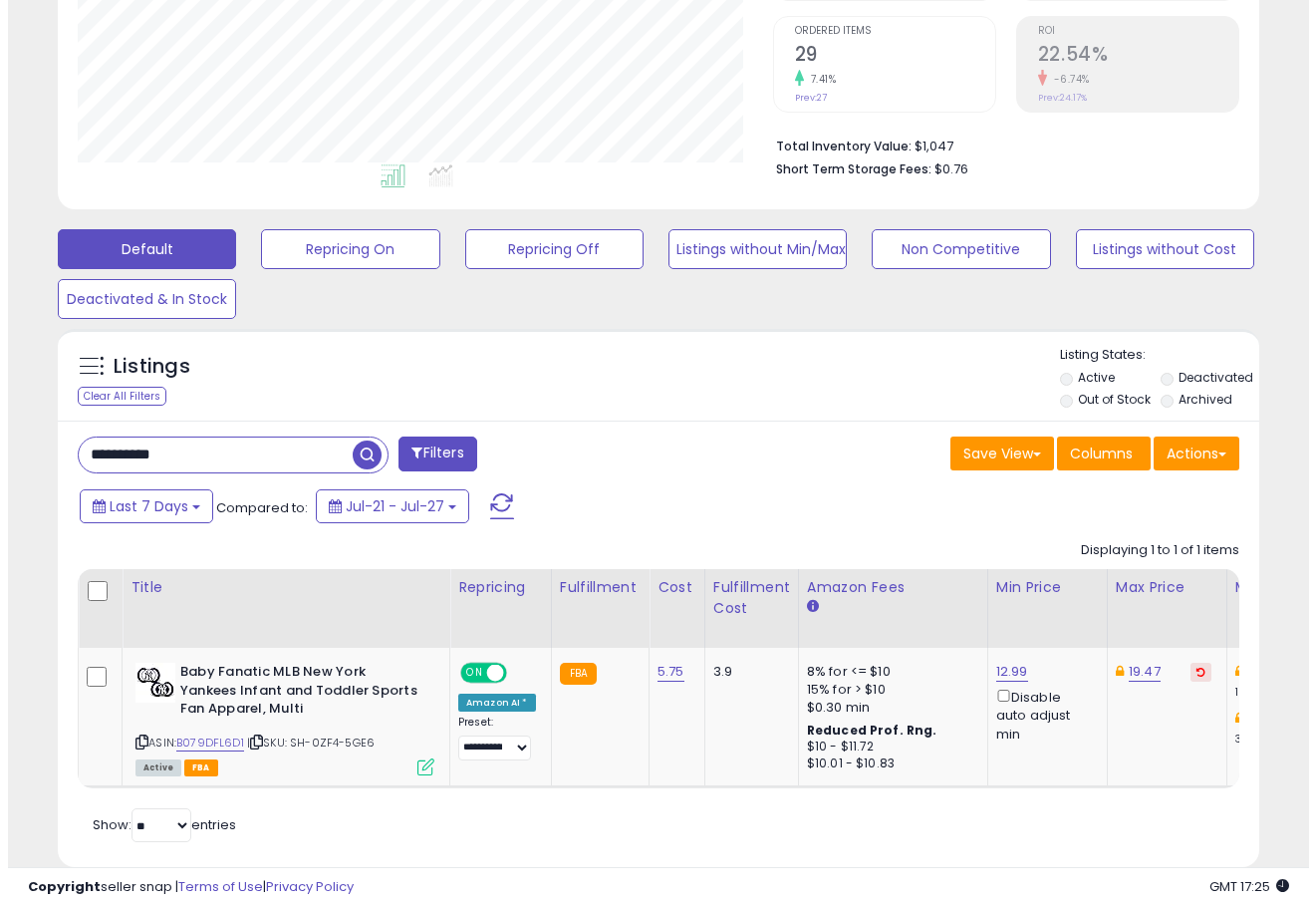 scroll, scrollTop: 309, scrollLeft: 0, axis: vertical 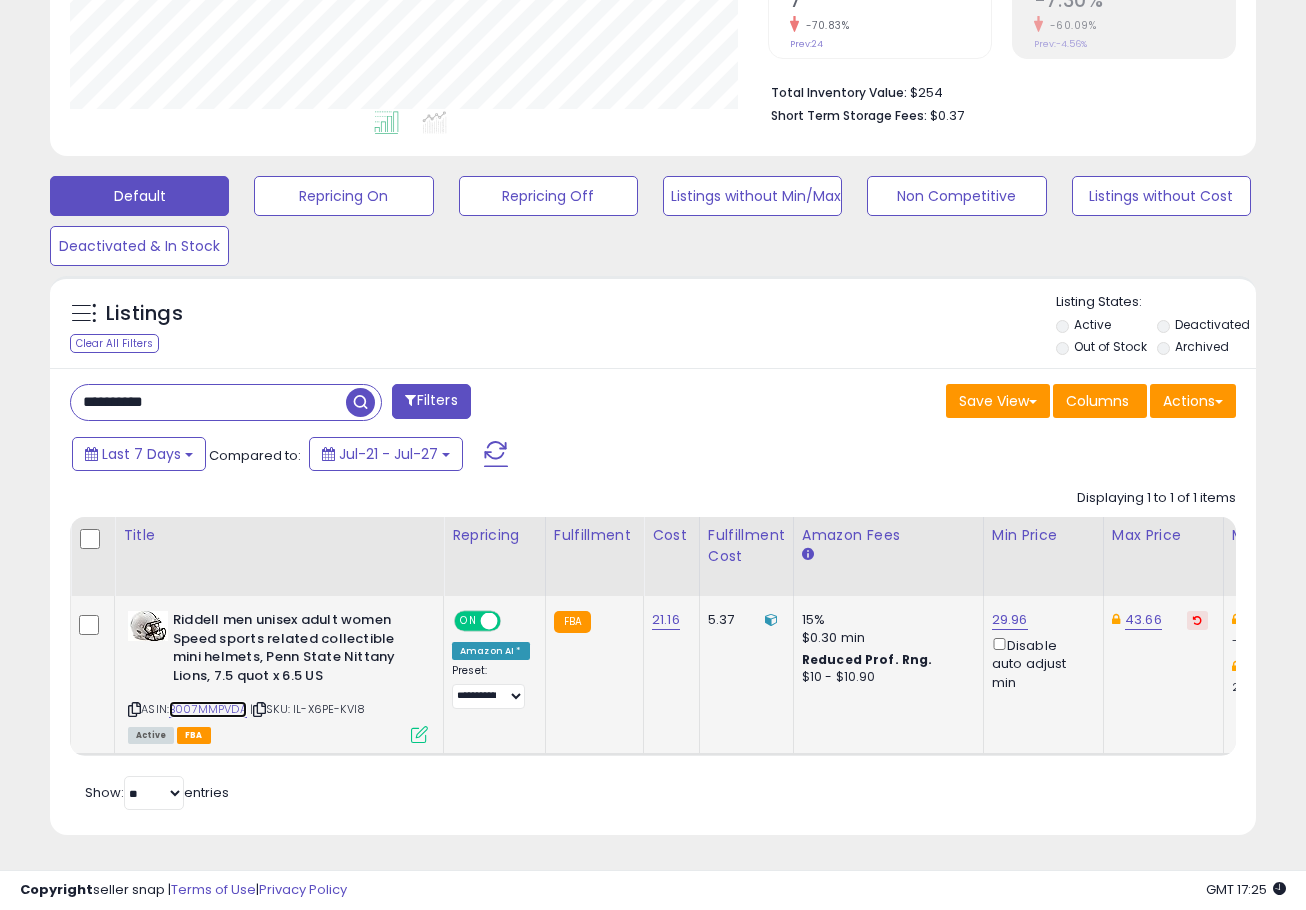 click on "B007MMPVDA" at bounding box center (208, 709) 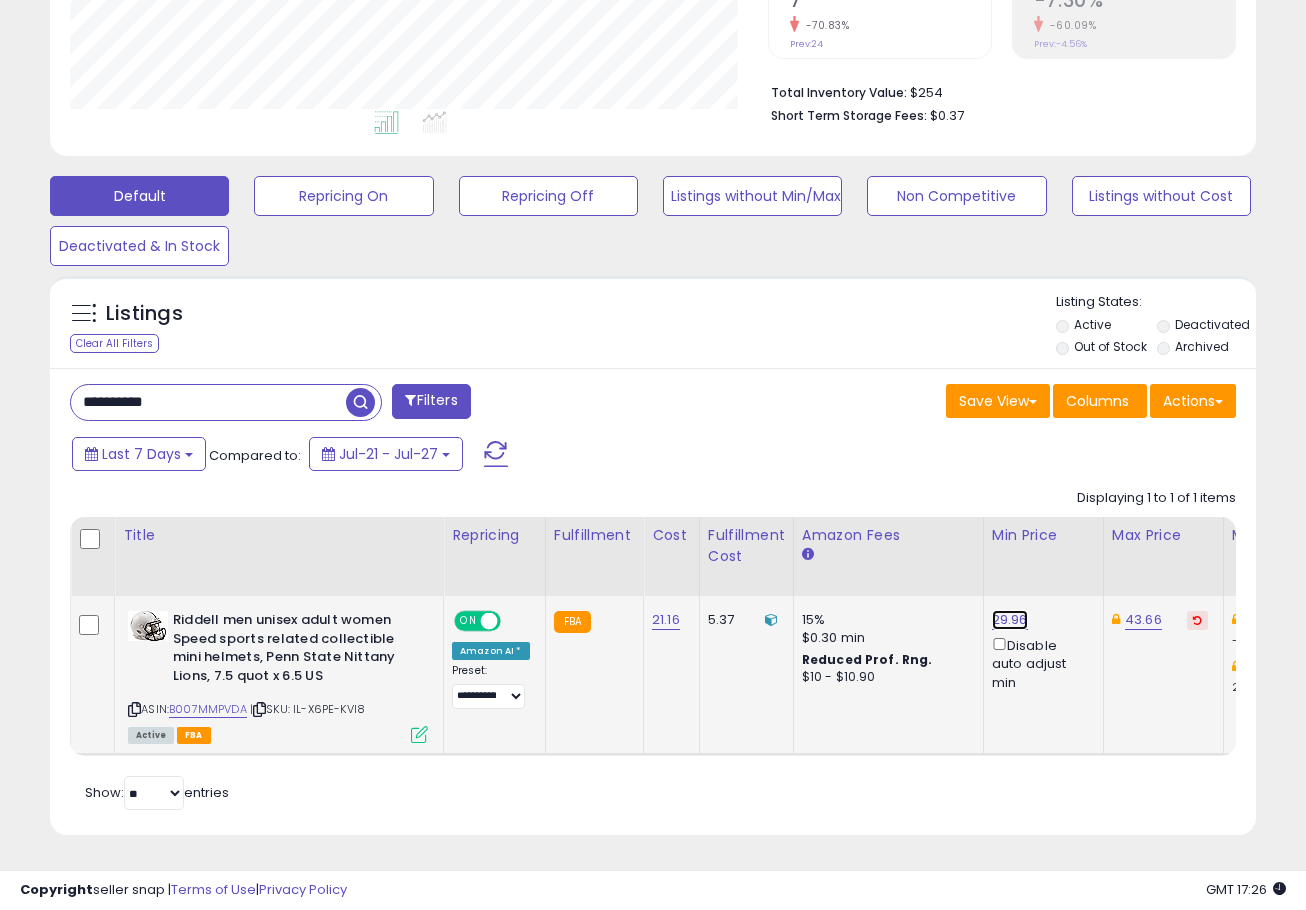 click on "29.96" at bounding box center [1010, 620] 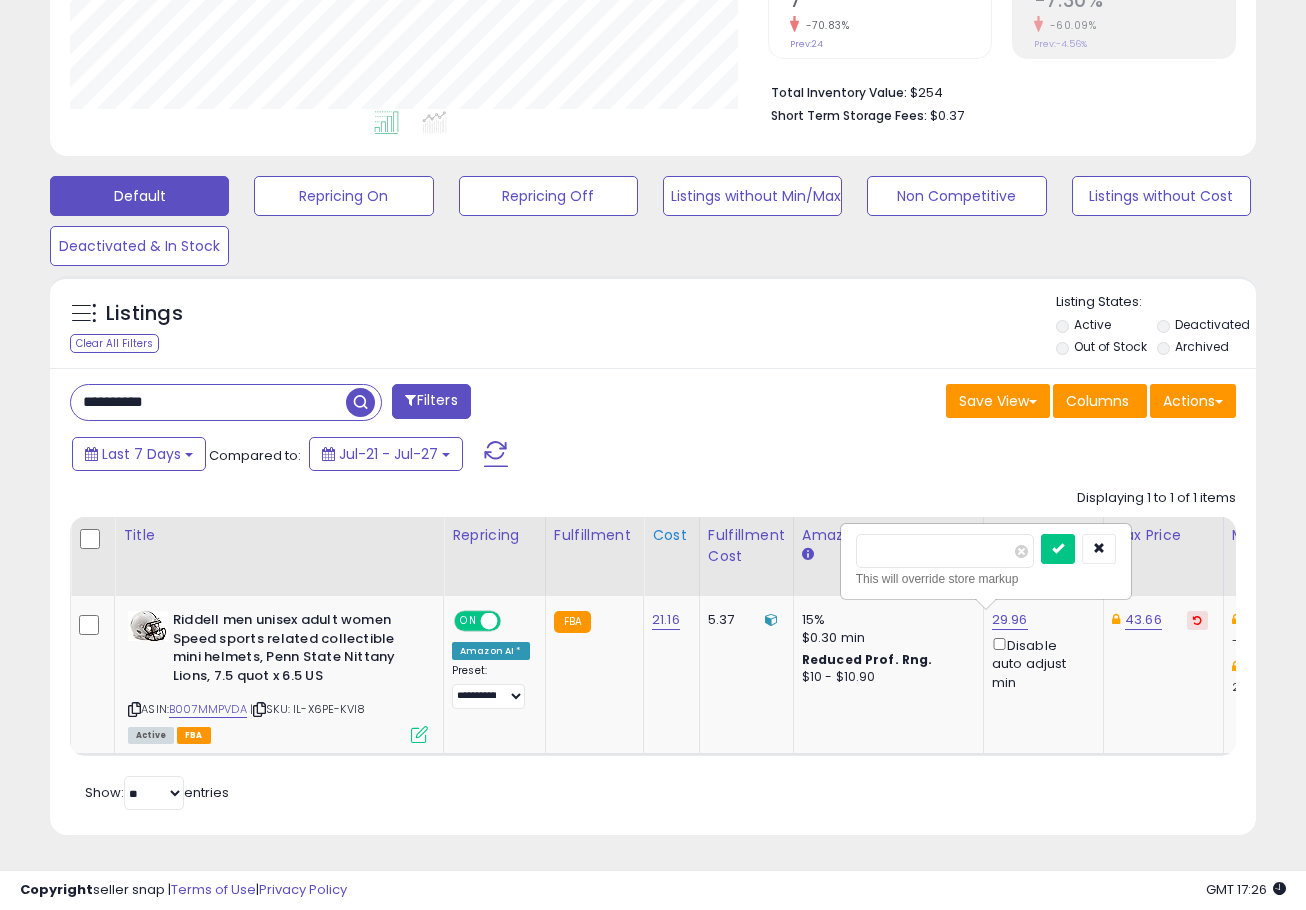 drag, startPoint x: 660, startPoint y: 529, endPoint x: 639, endPoint y: 524, distance: 21.587032 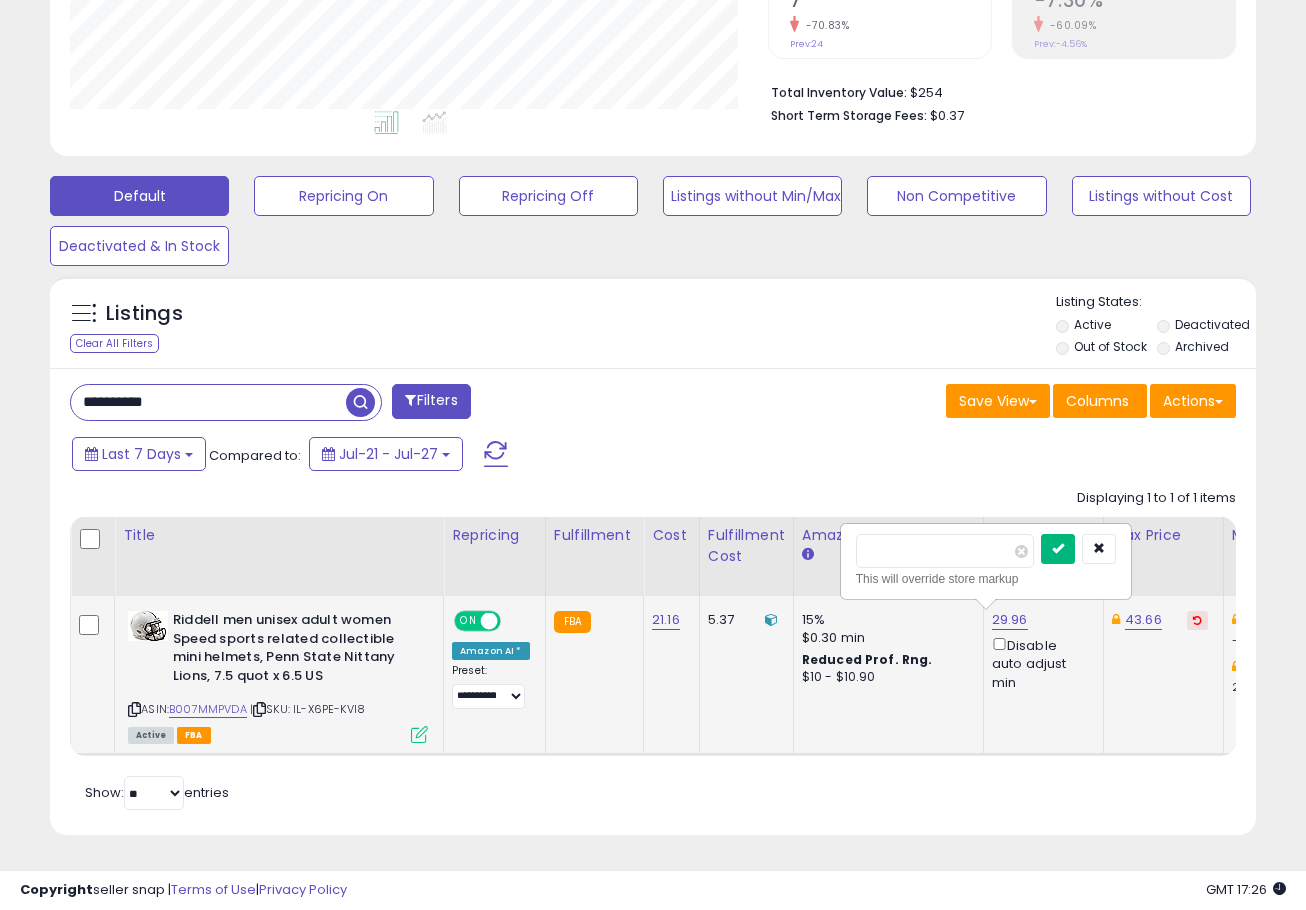type on "*****" 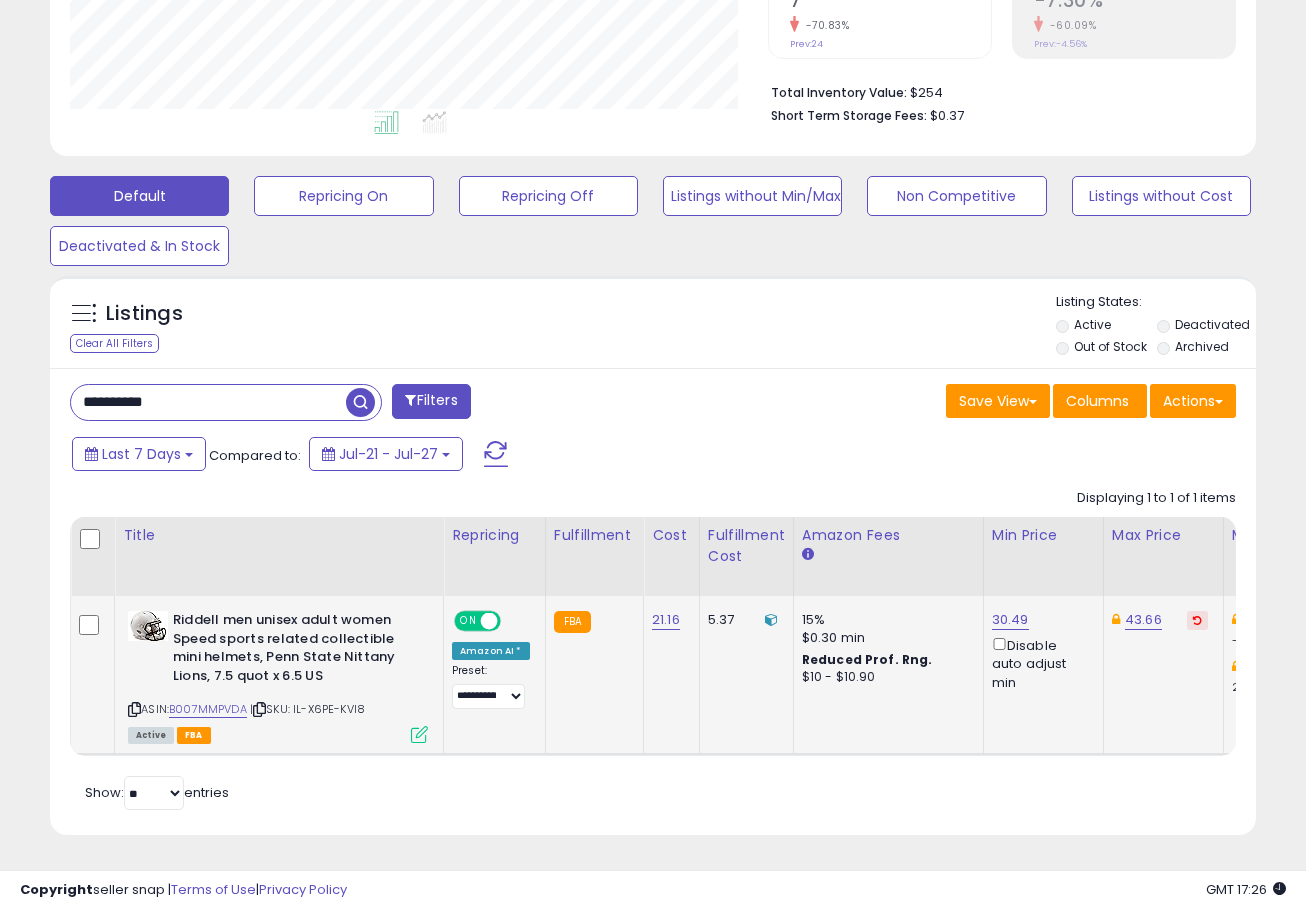 scroll, scrollTop: 0, scrollLeft: 40, axis: horizontal 